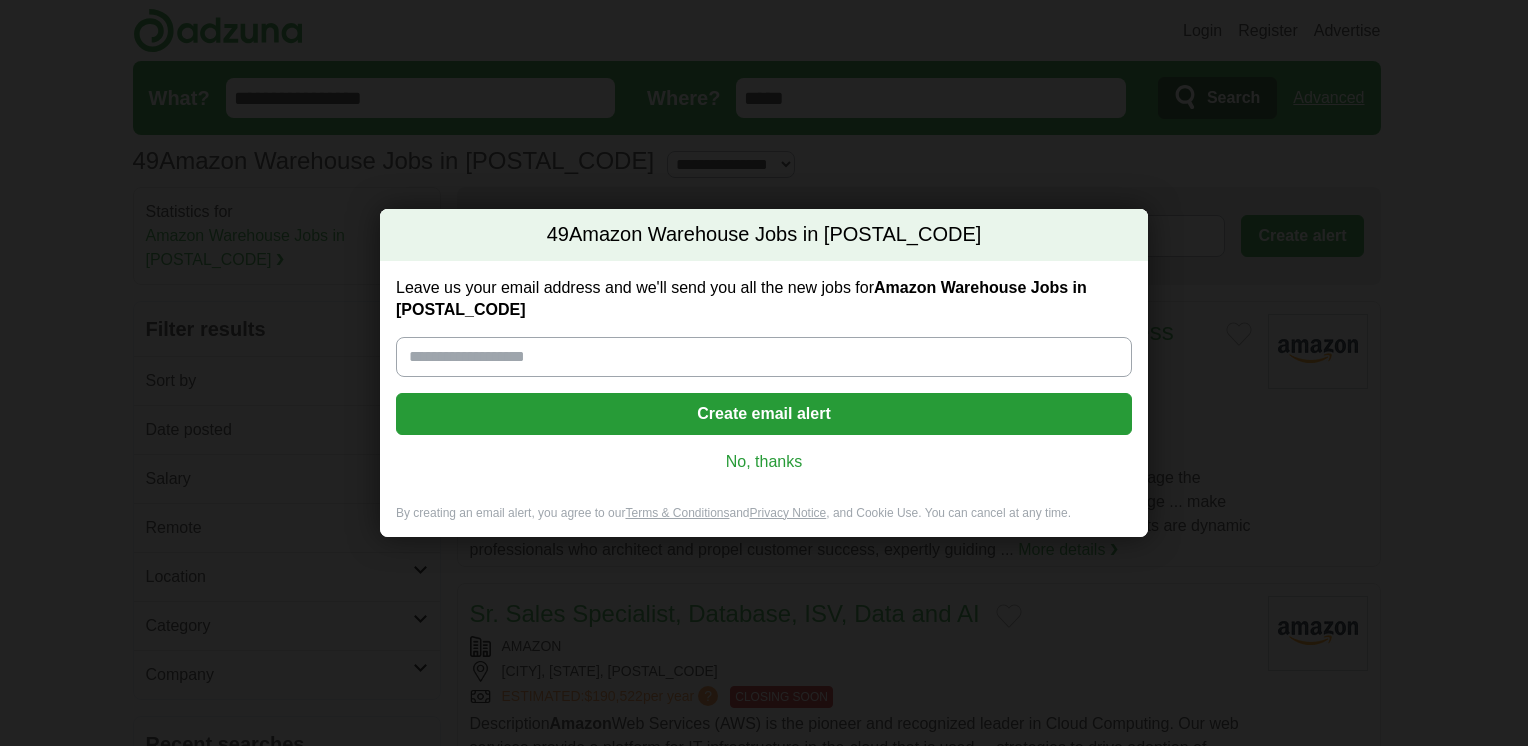 scroll, scrollTop: 0, scrollLeft: 0, axis: both 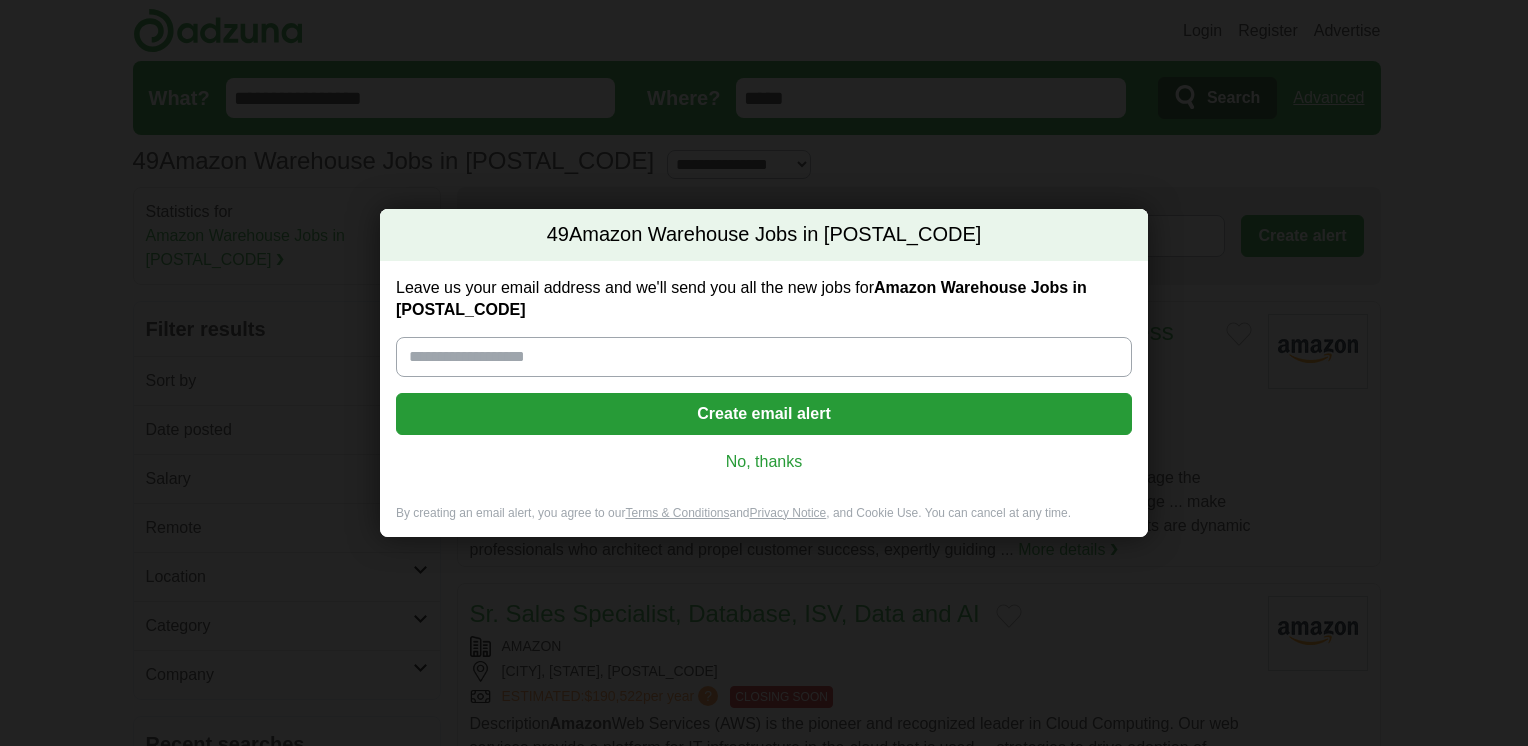 click on "Leave us your email address and we'll send you all the new jobs for  Amazon Warehouse  Jobs in [POSTAL_CODE]" at bounding box center [764, 357] 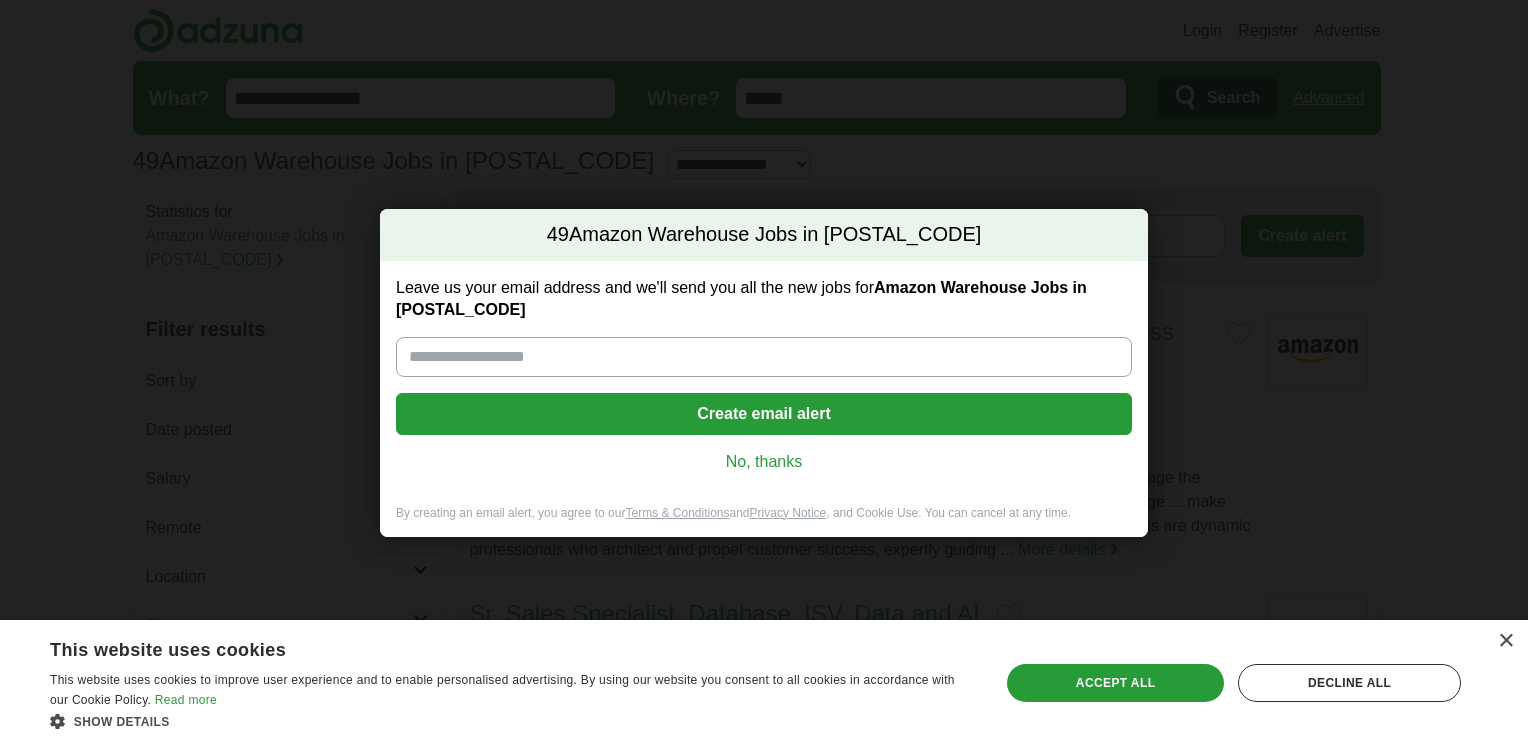 click on "Create email alert" at bounding box center (764, 414) 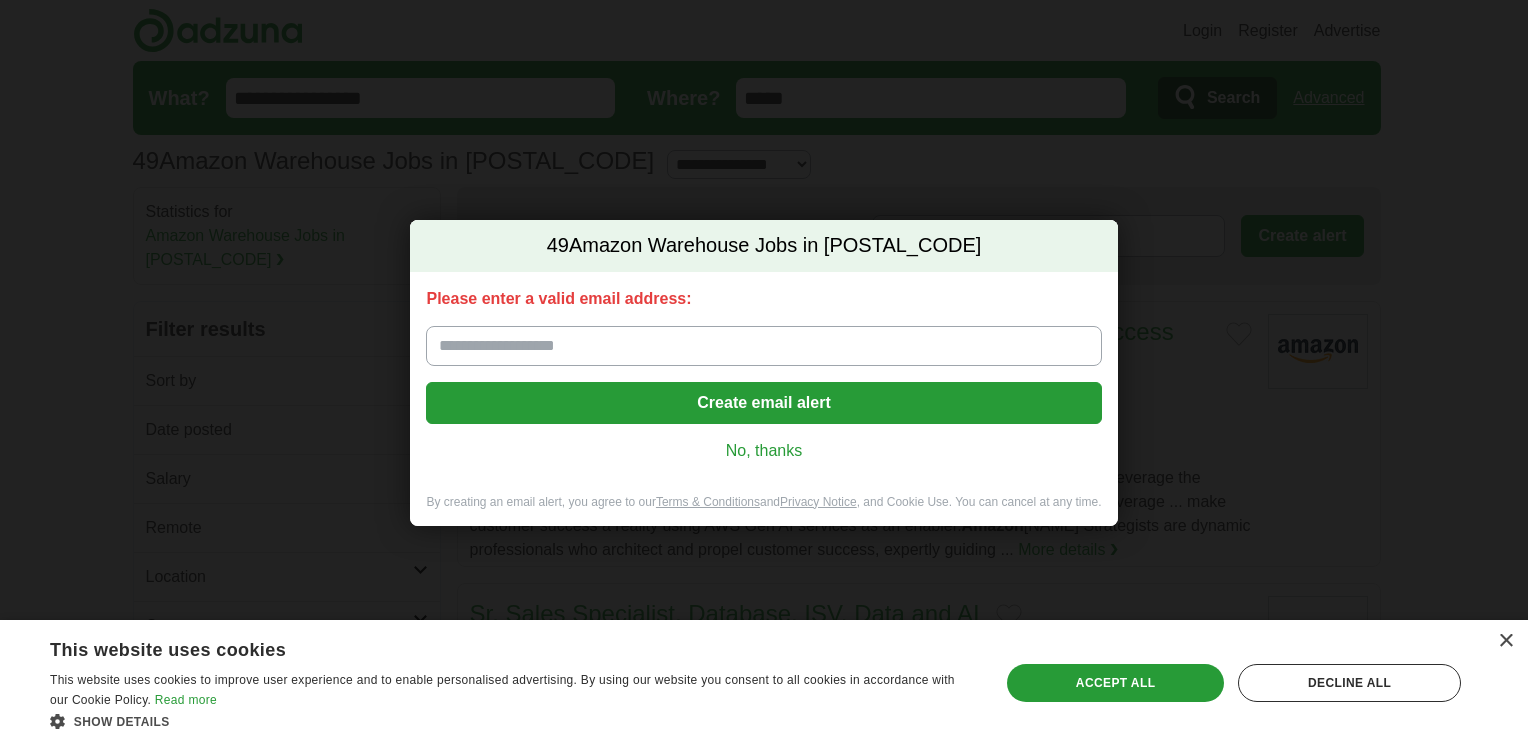 click on "Please enter a valid email address:" at bounding box center (763, 346) 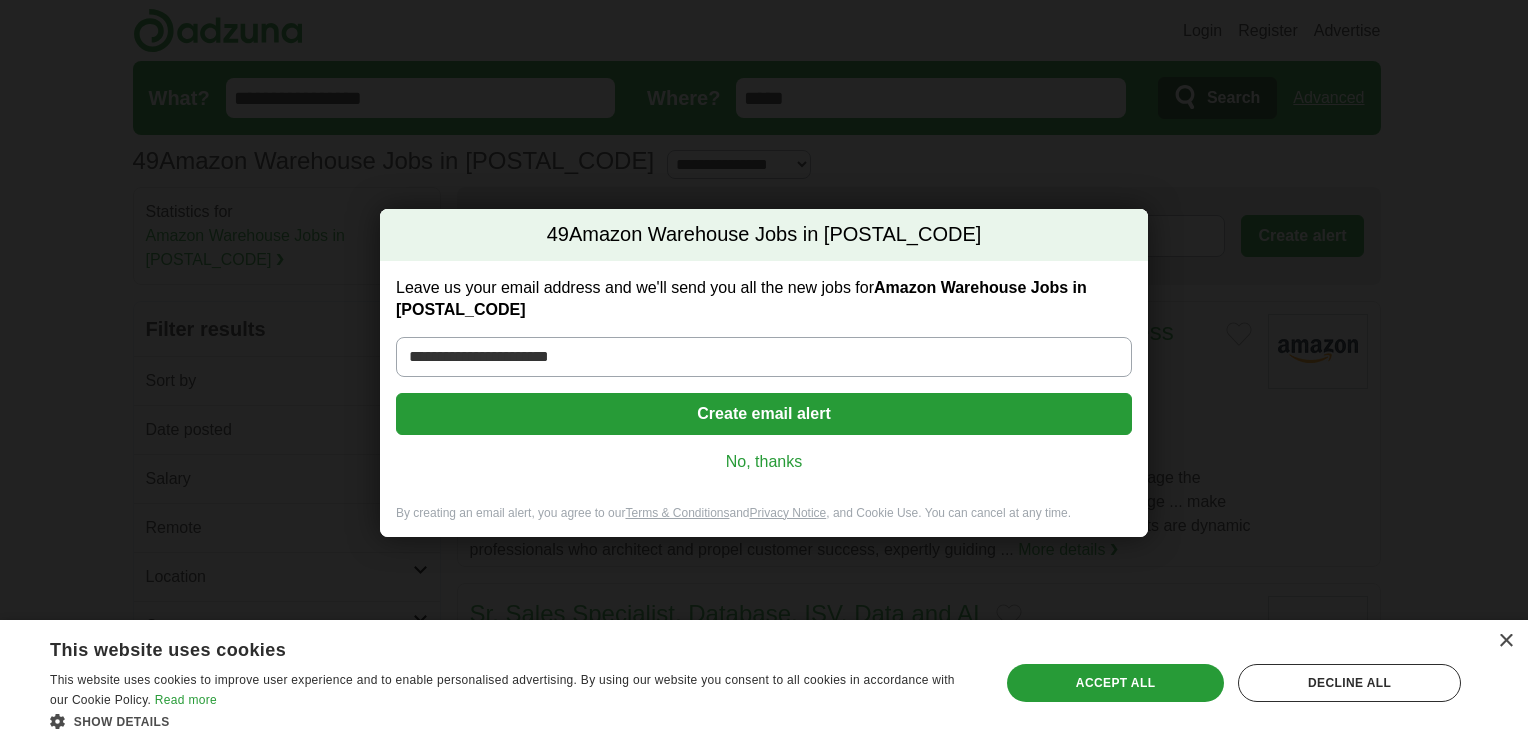 click on "Create email alert" at bounding box center [764, 414] 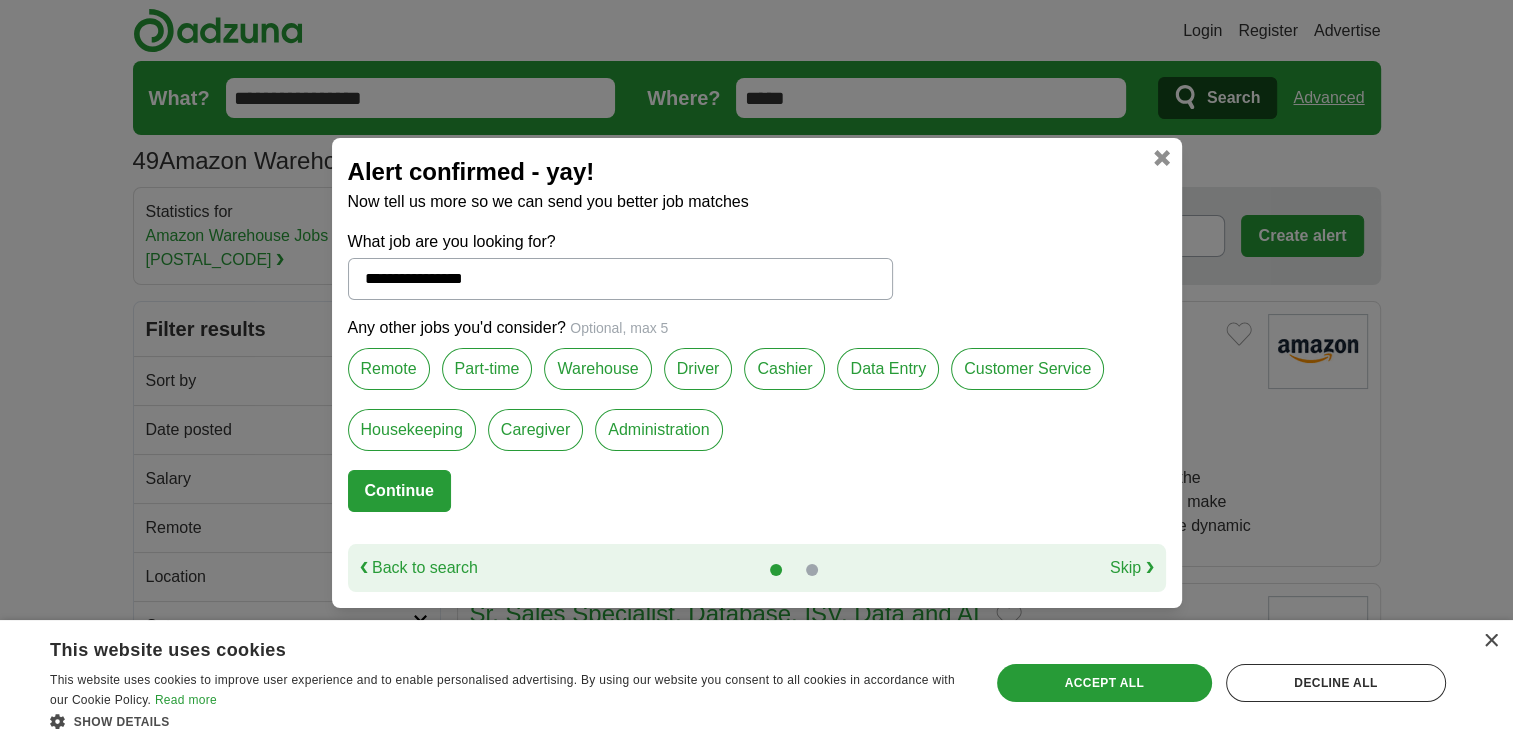 click on "Part-time" at bounding box center (487, 369) 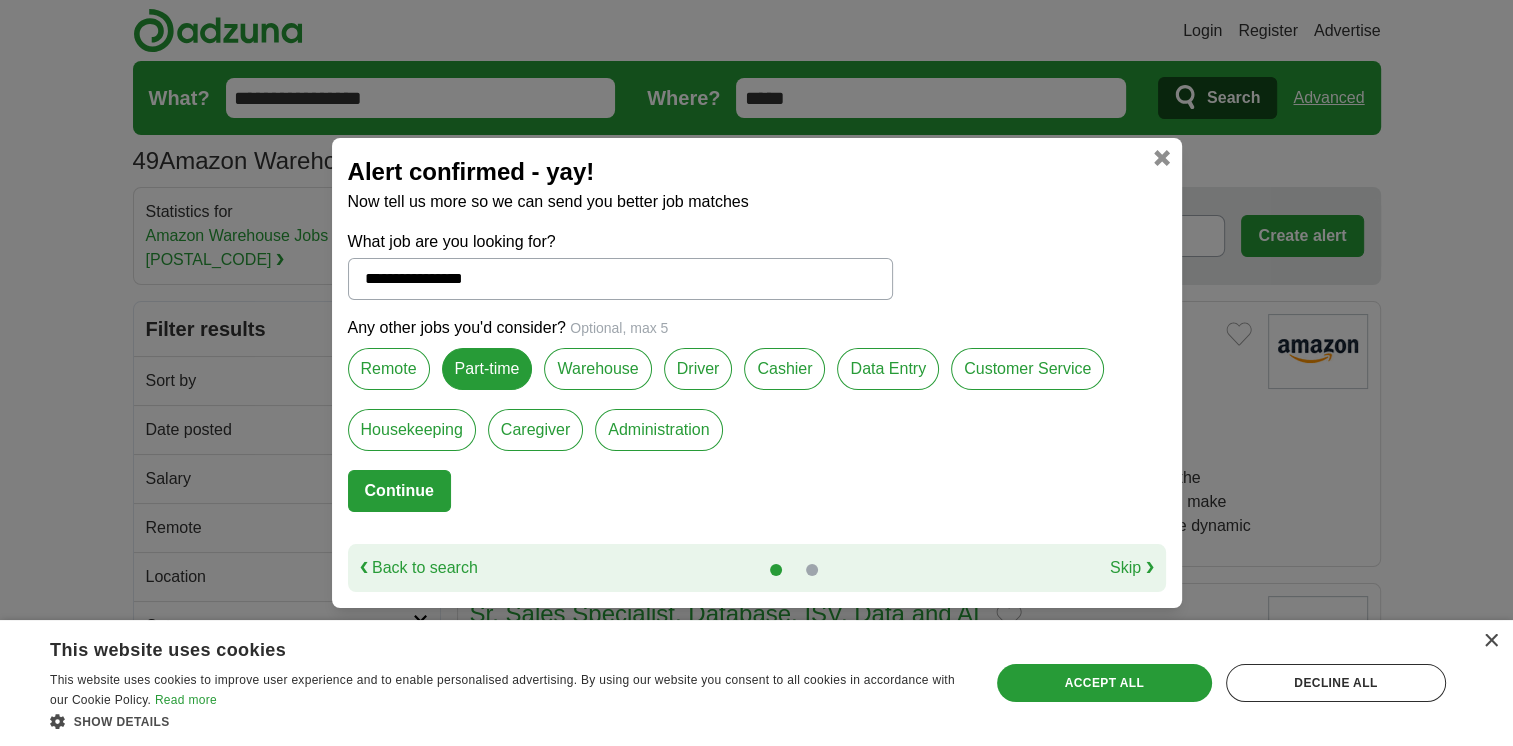 click on "Warehouse" at bounding box center (597, 369) 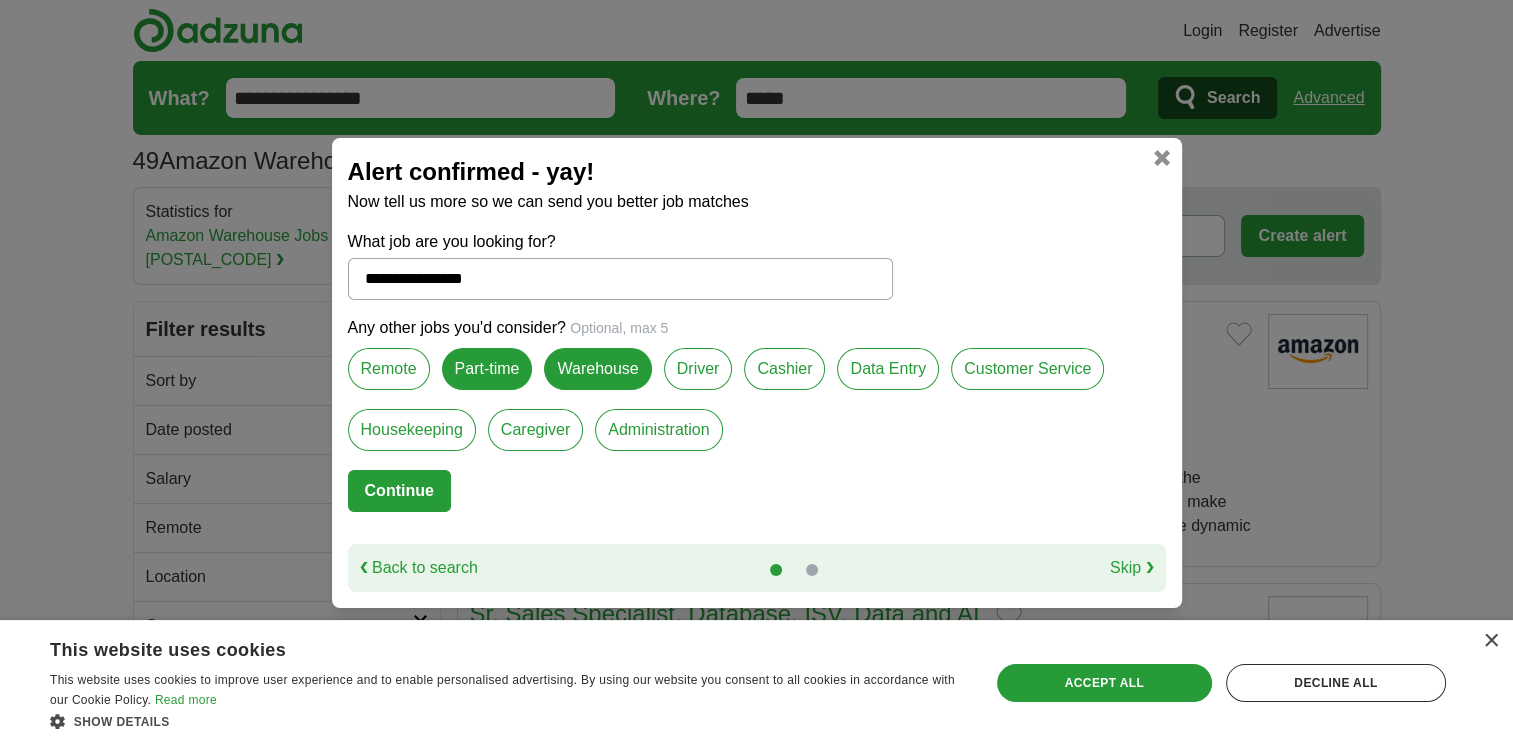 click on "Data Entry" at bounding box center [888, 369] 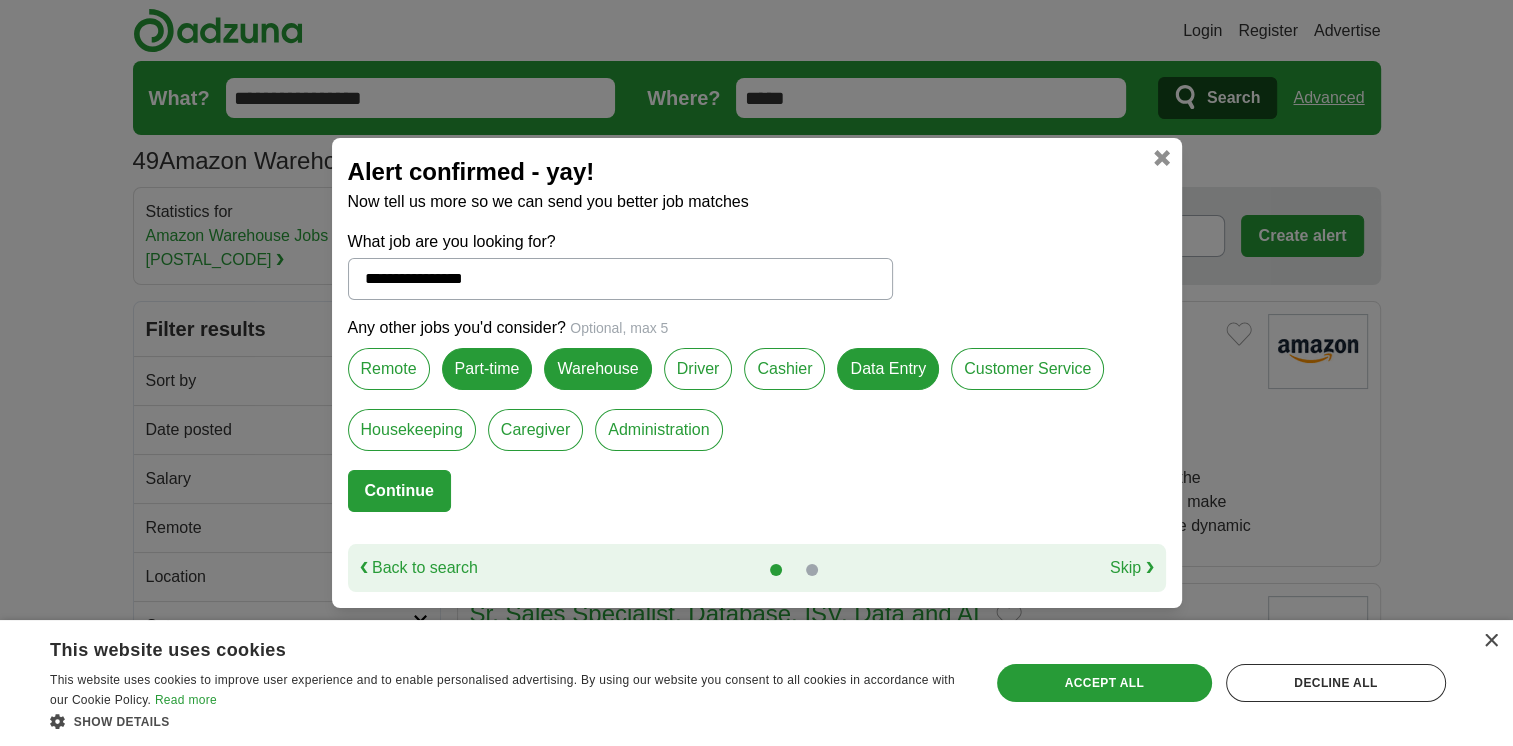 click on "Customer Service" at bounding box center [1027, 369] 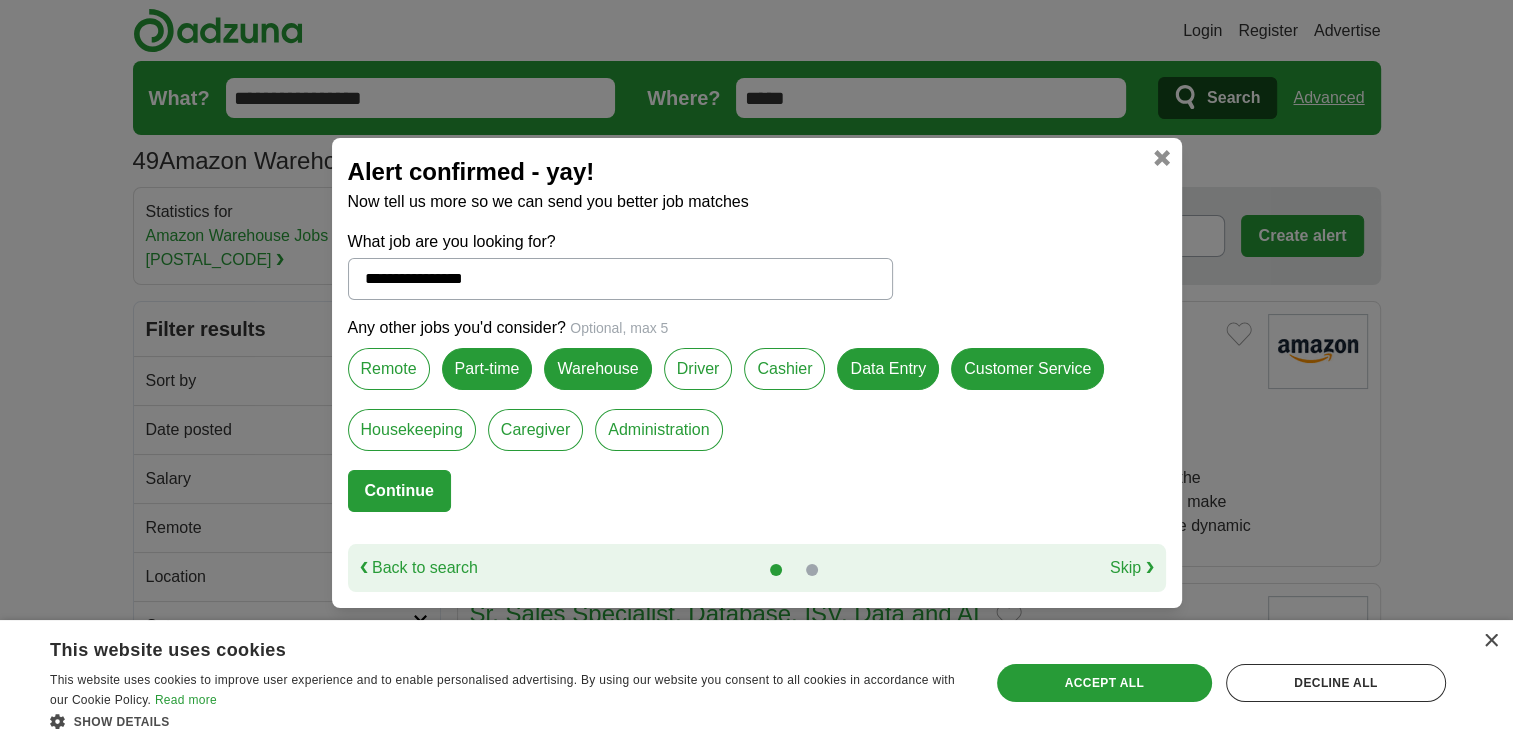 click on "Continue" at bounding box center [399, 491] 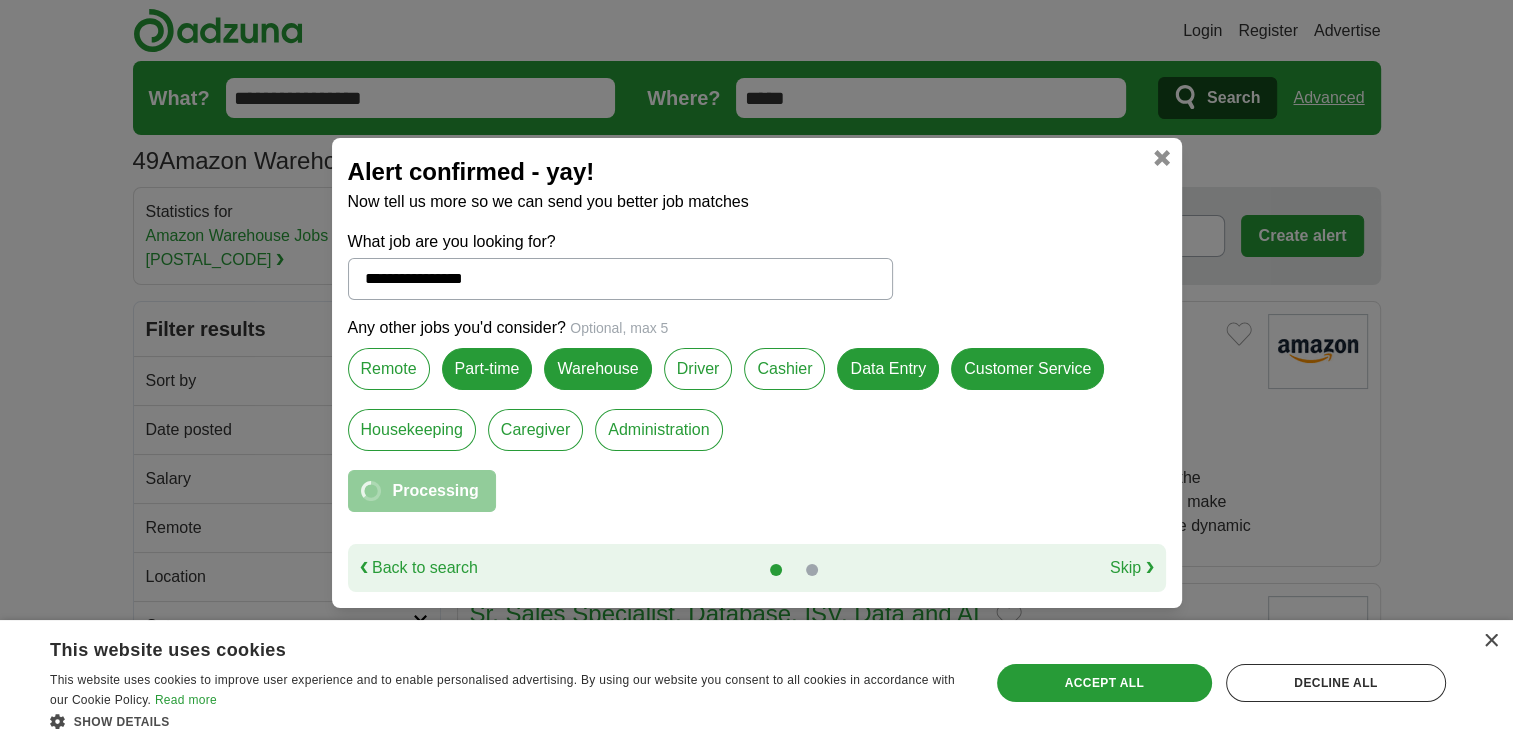 select on "**" 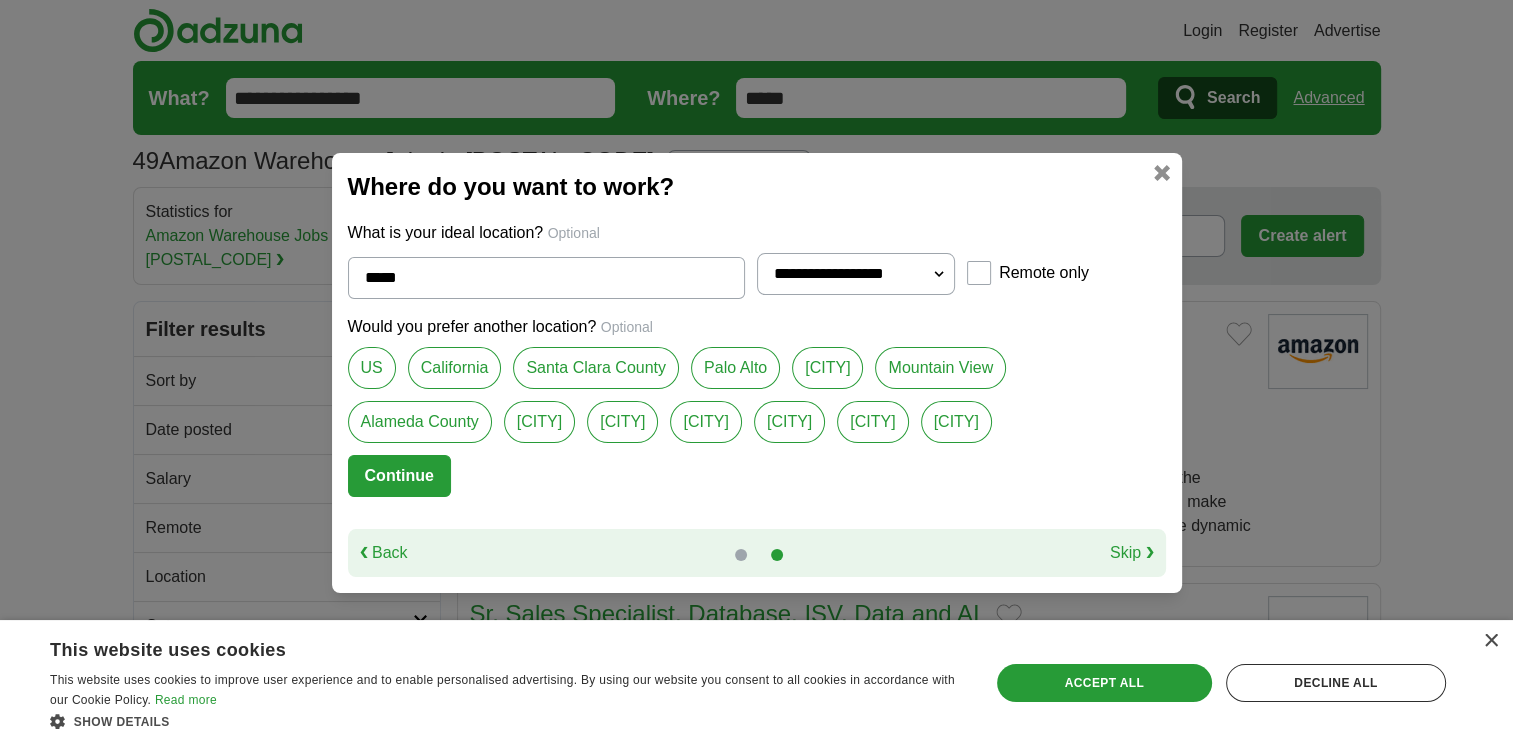 click on "Fremont" at bounding box center (789, 422) 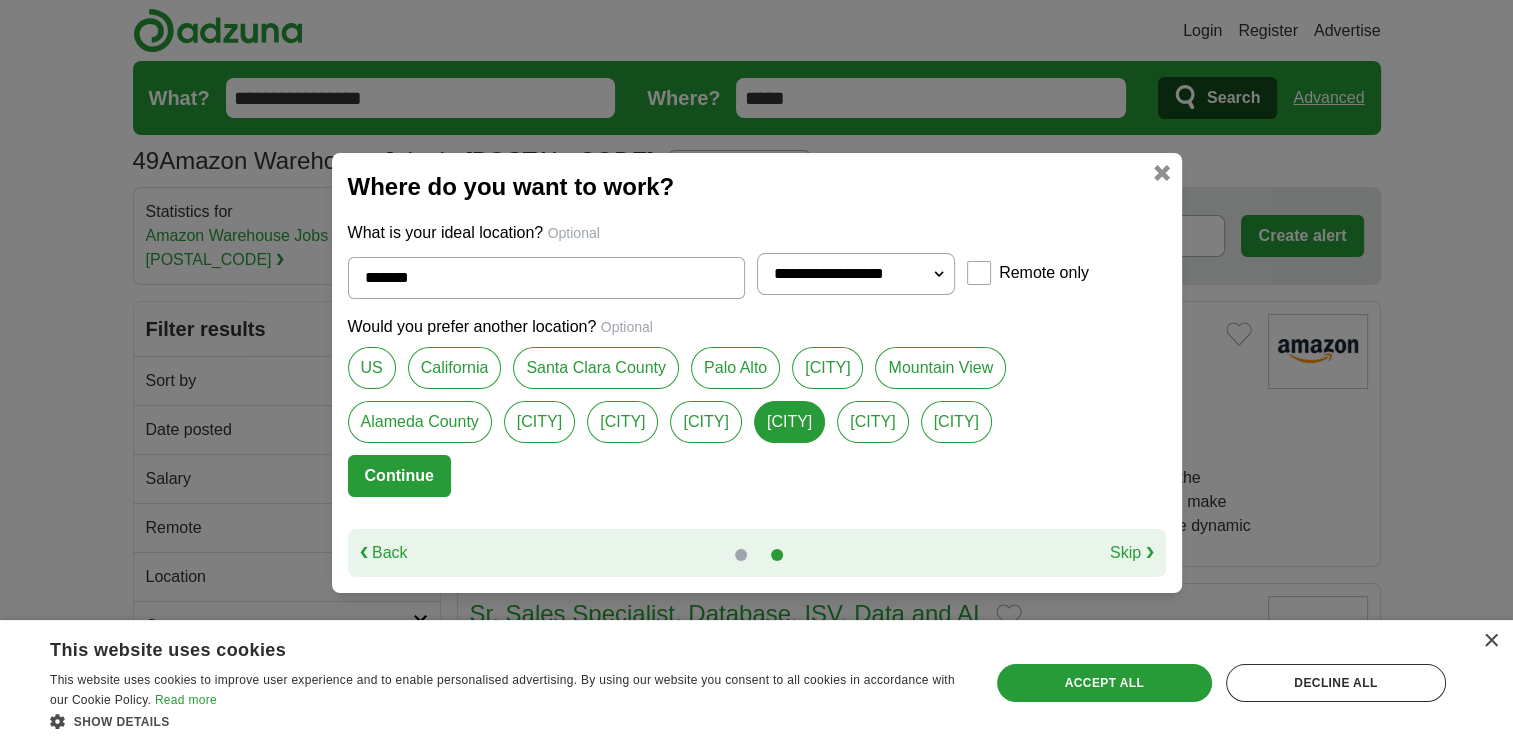 click on "Continue" at bounding box center [399, 476] 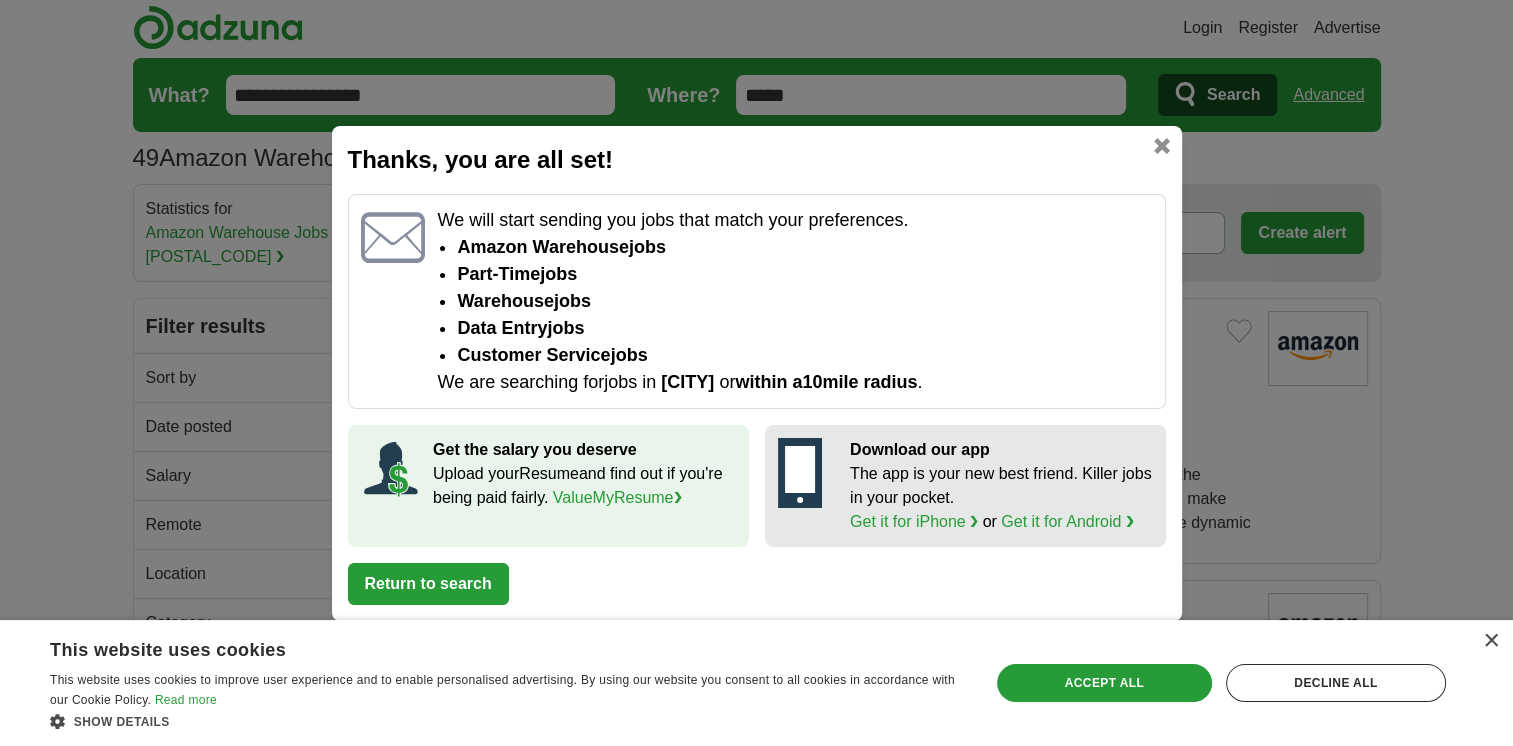 scroll, scrollTop: 0, scrollLeft: 0, axis: both 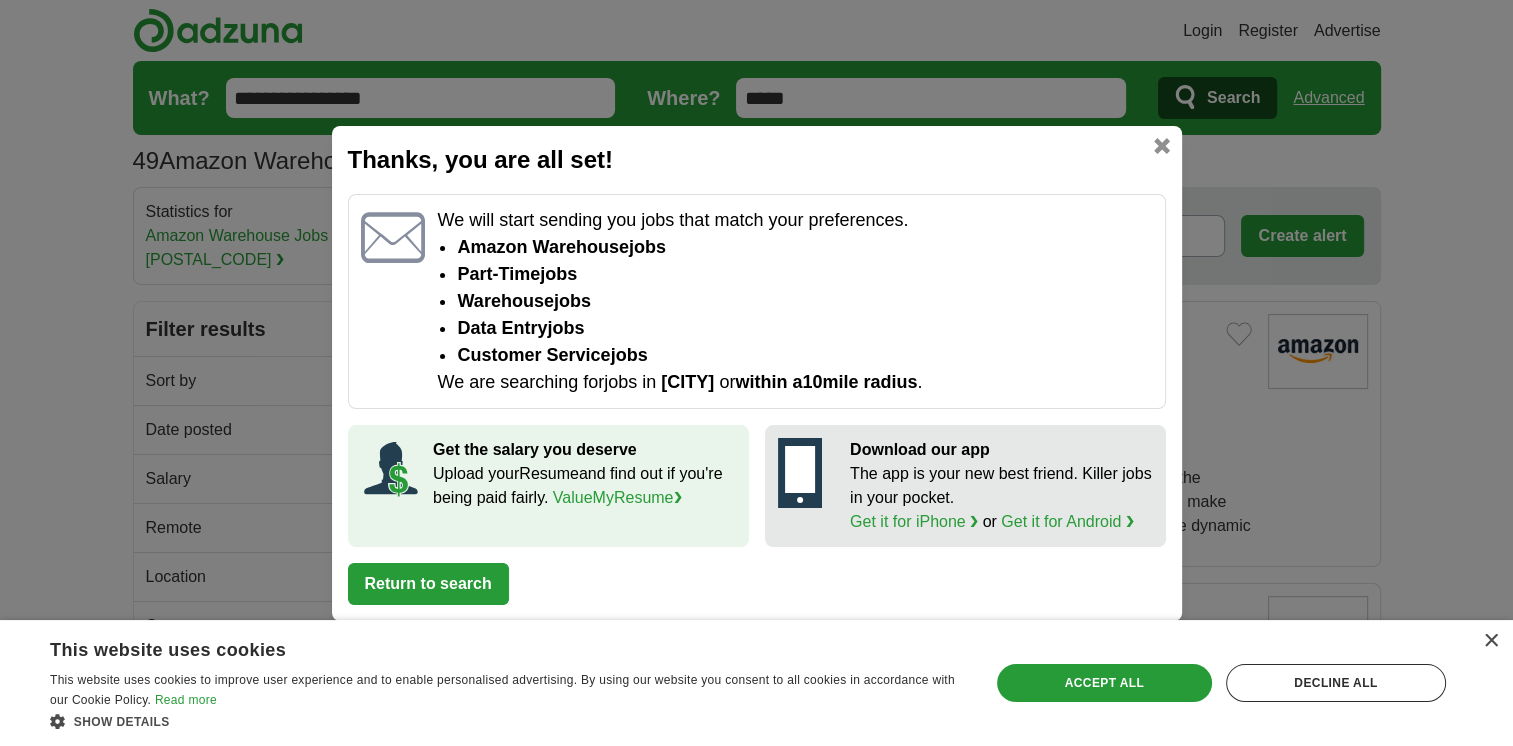 click on "Return to search" at bounding box center (428, 584) 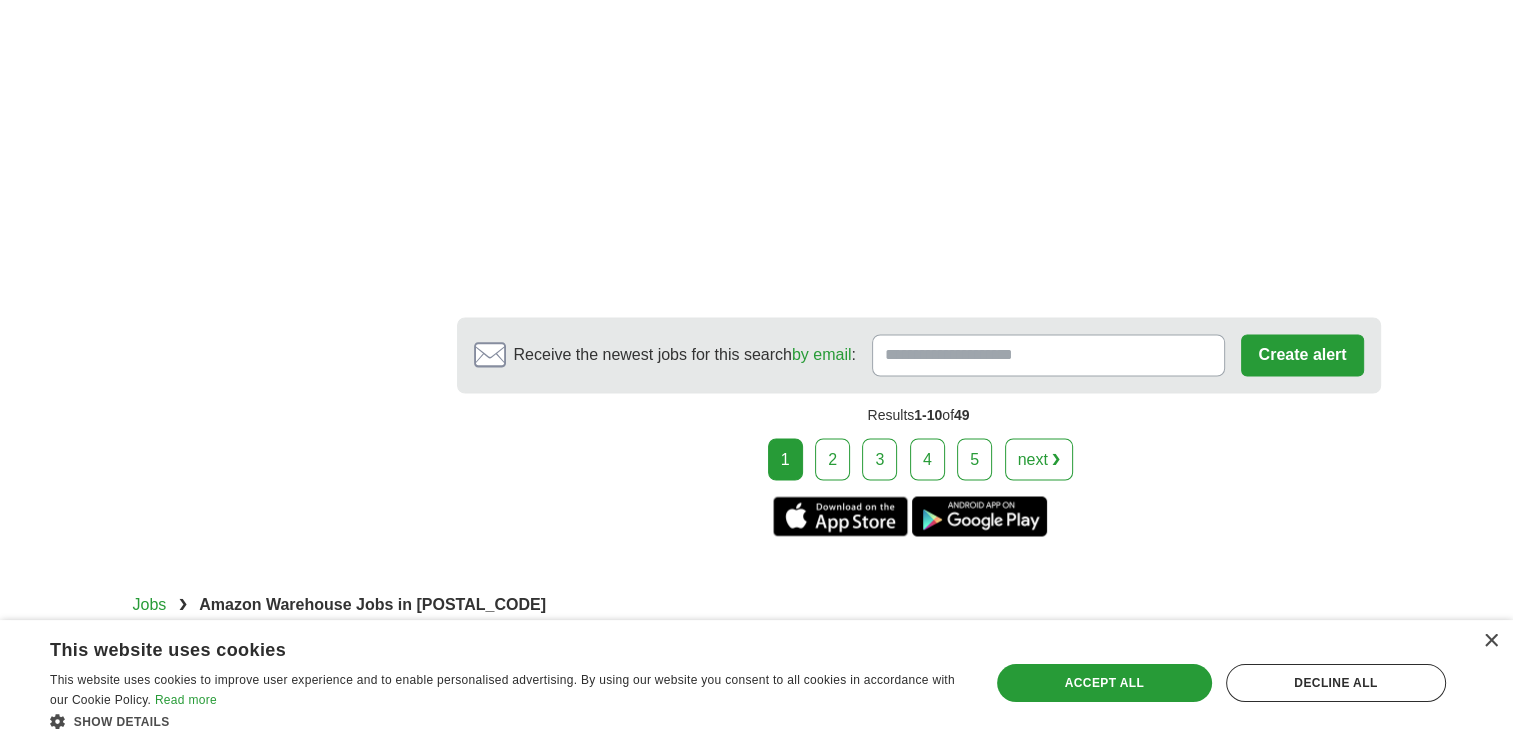 scroll, scrollTop: 3400, scrollLeft: 0, axis: vertical 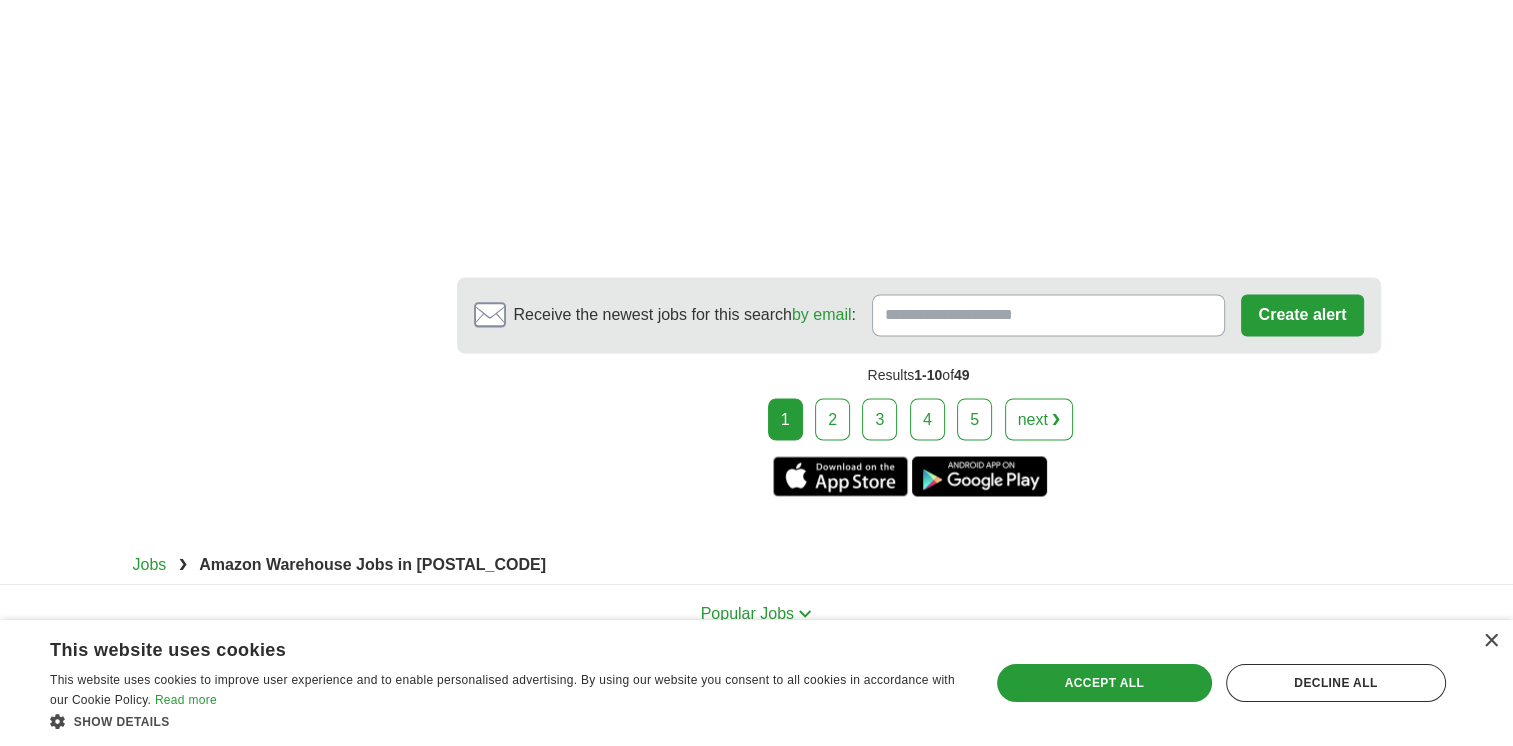 click on "2" at bounding box center [832, 419] 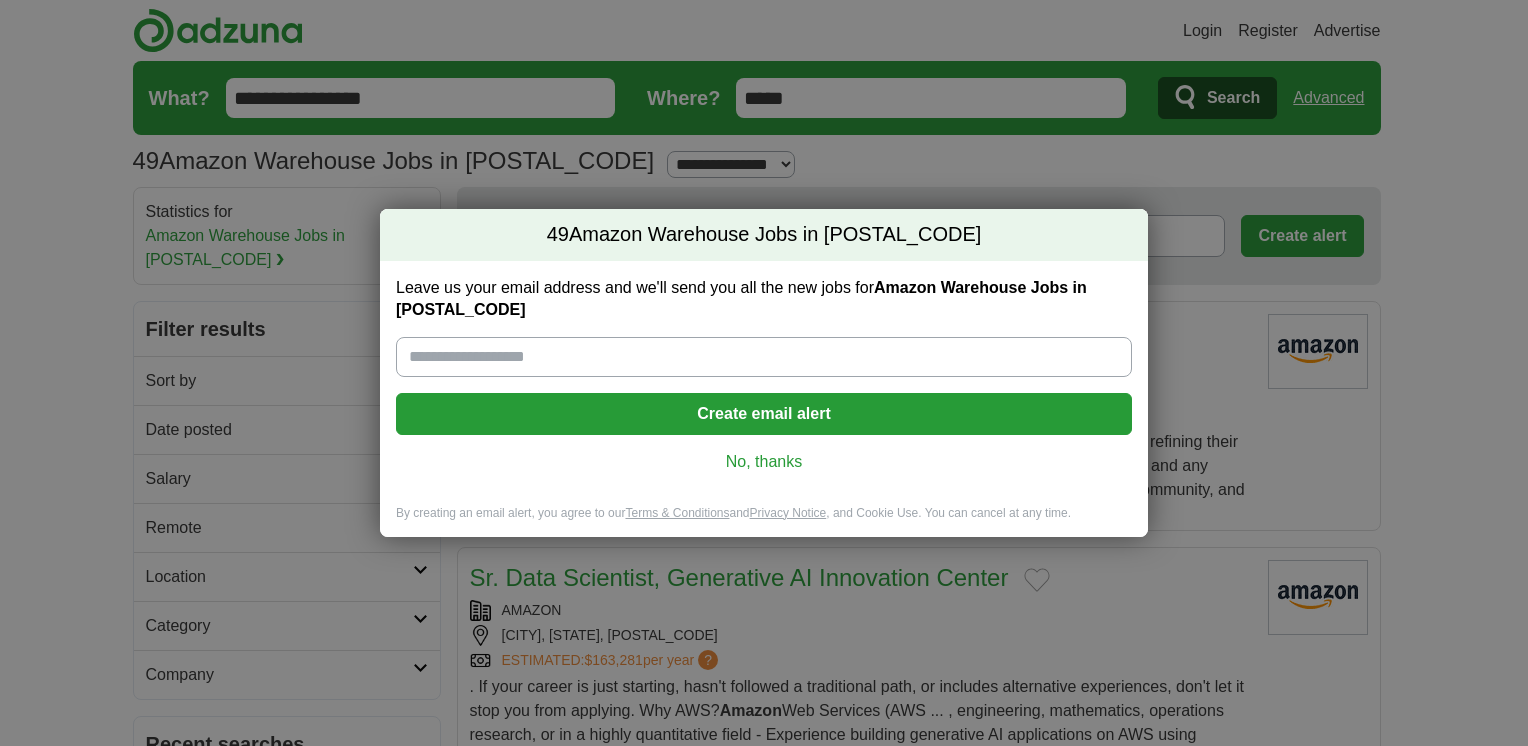 scroll, scrollTop: 0, scrollLeft: 0, axis: both 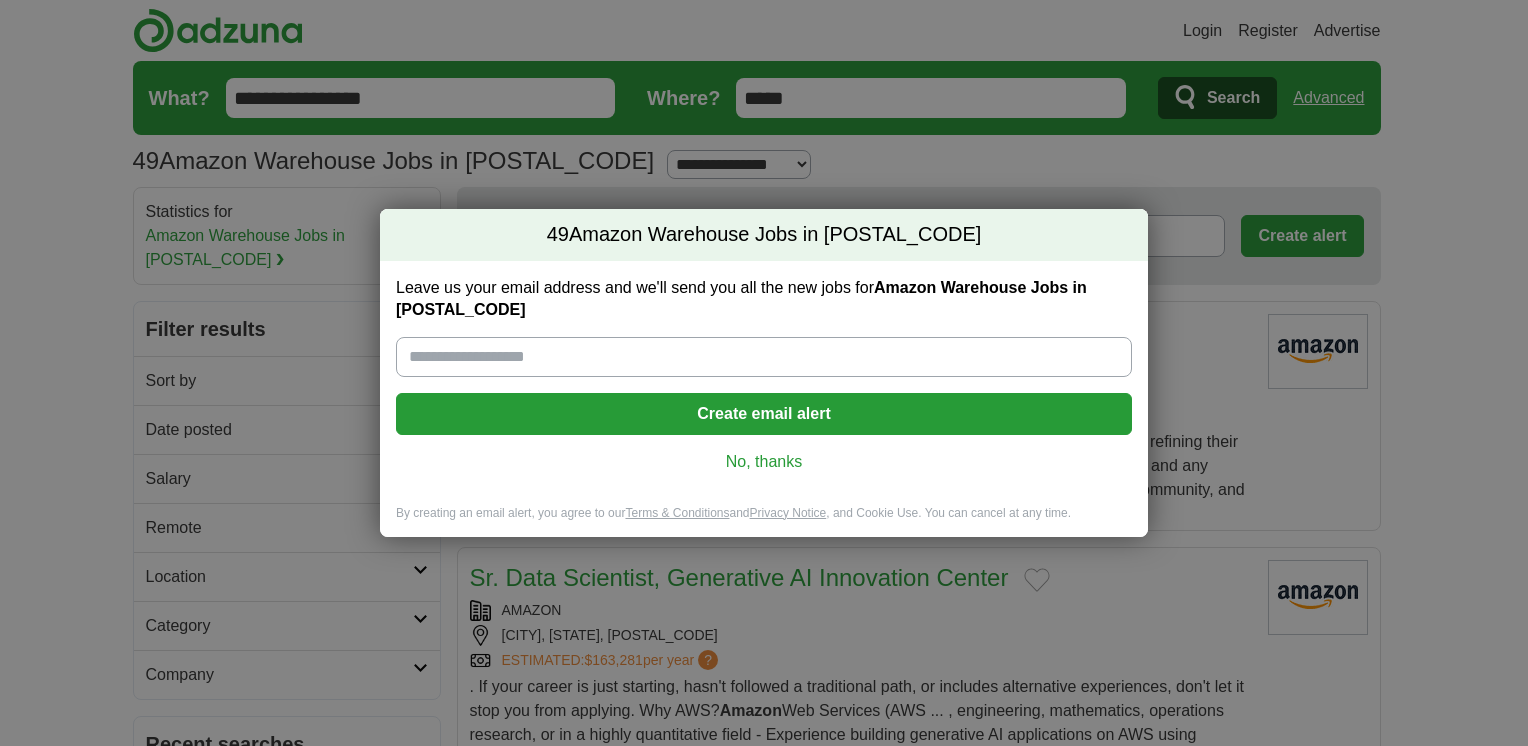 click on "[NUMBER] Amazon Warehouse Jobs in [POSTAL_CODE]" at bounding box center [764, 373] 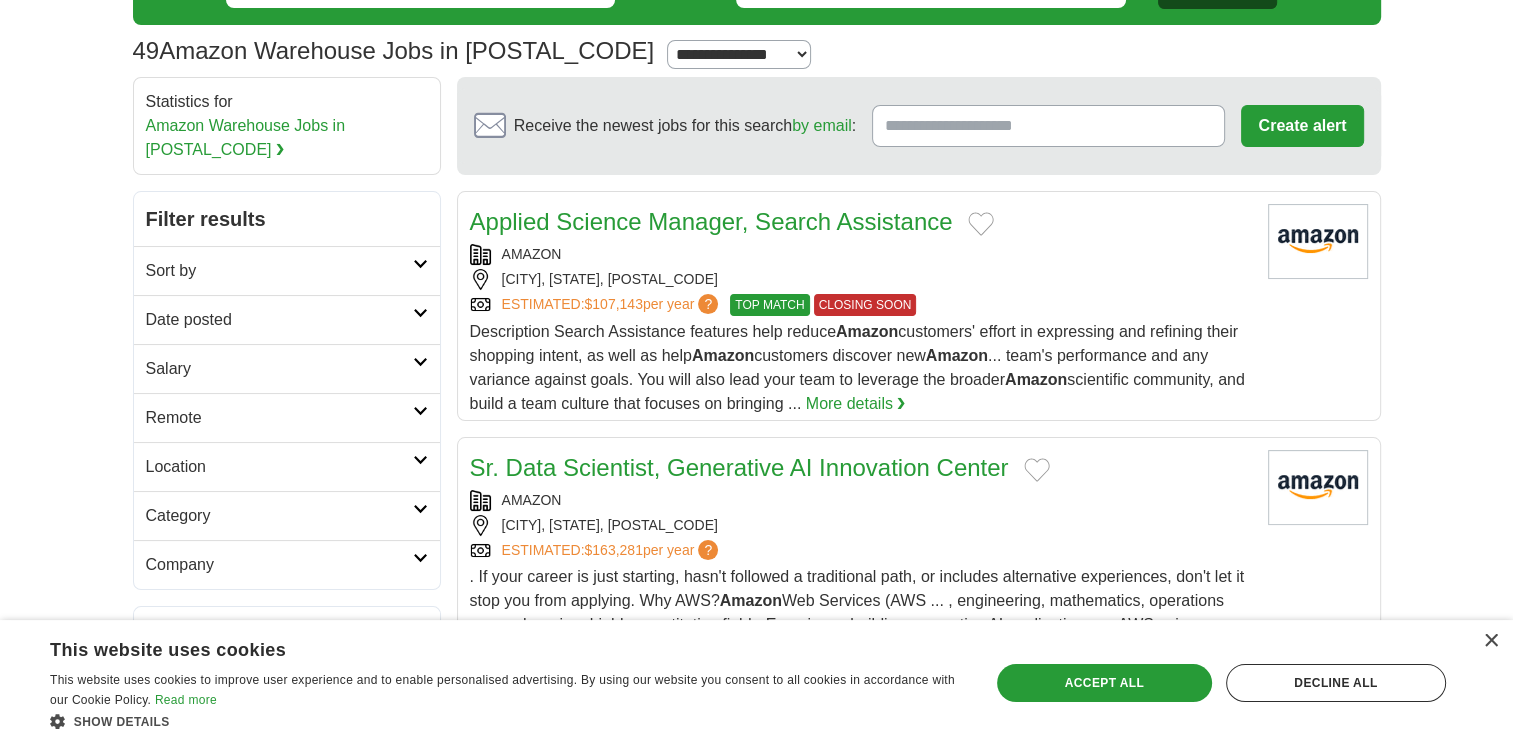 scroll, scrollTop: 0, scrollLeft: 0, axis: both 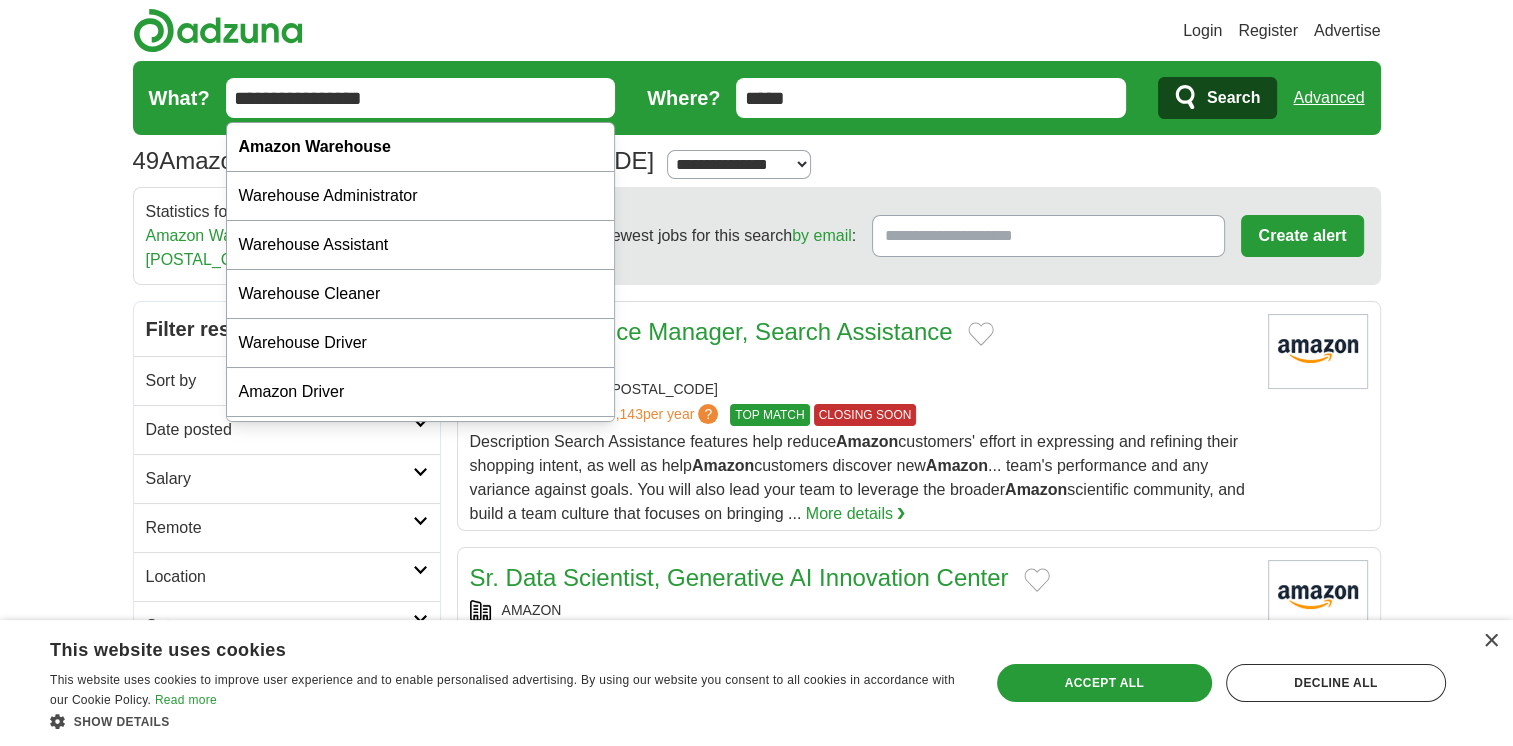 click on "**********" at bounding box center (421, 98) 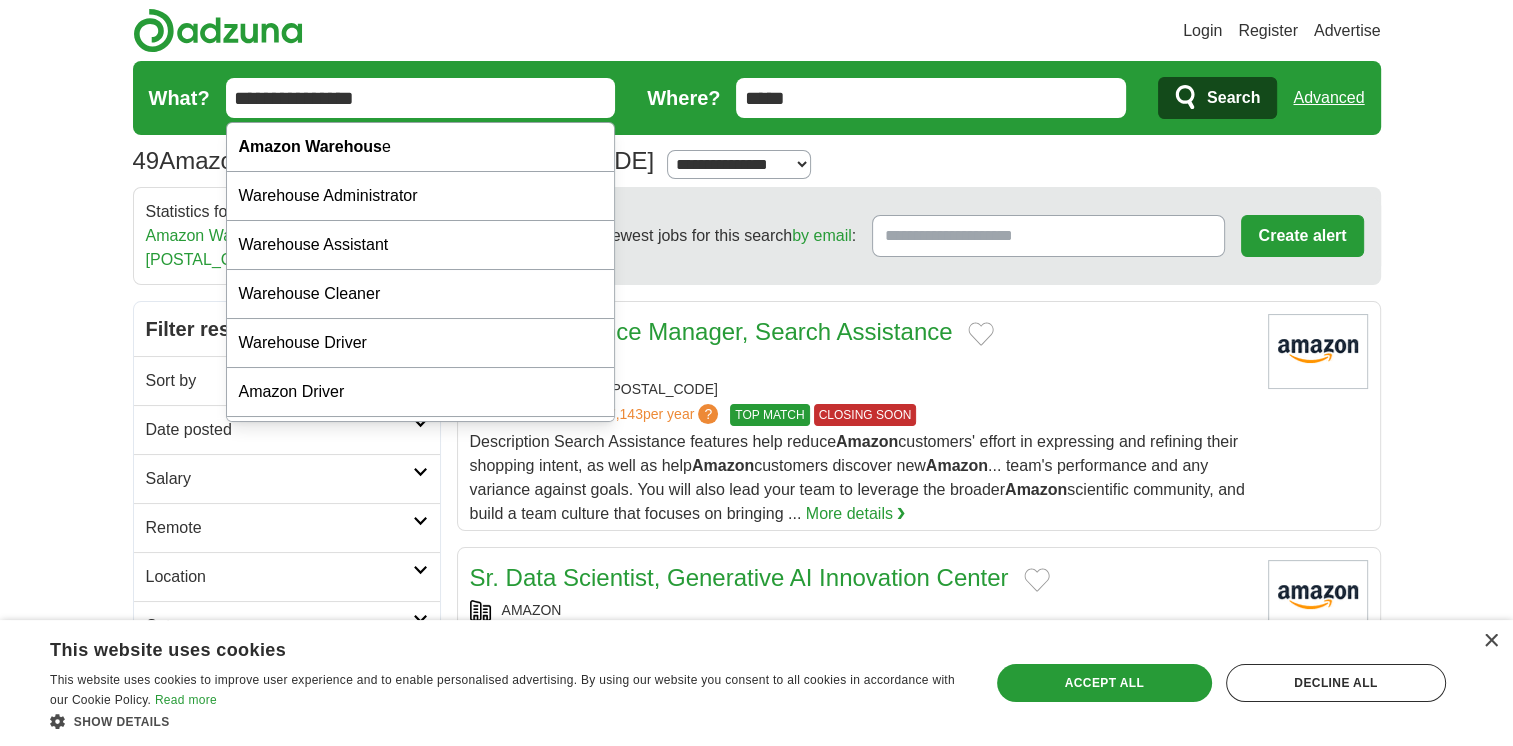 click on "**********" at bounding box center (421, 98) 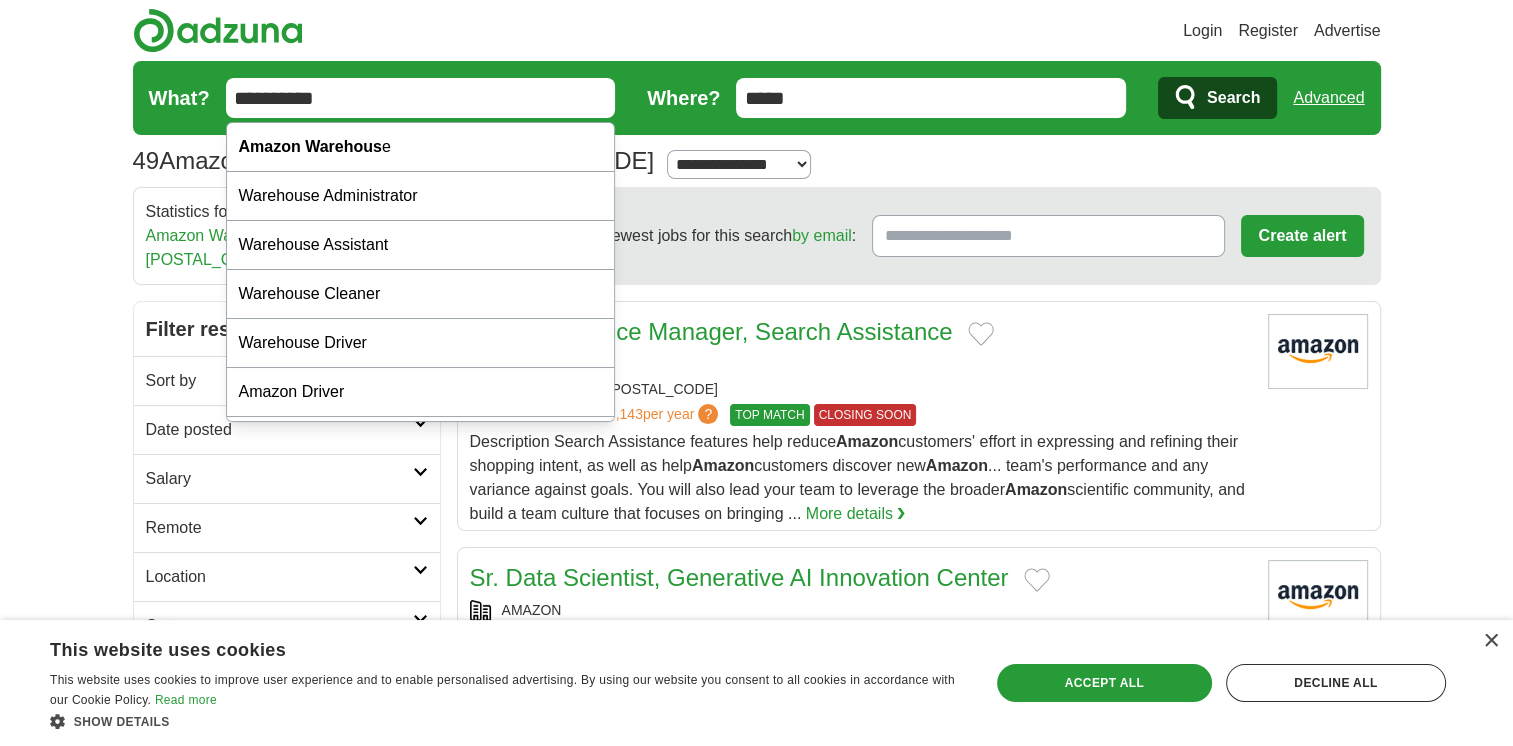 click on "**********" at bounding box center [421, 98] 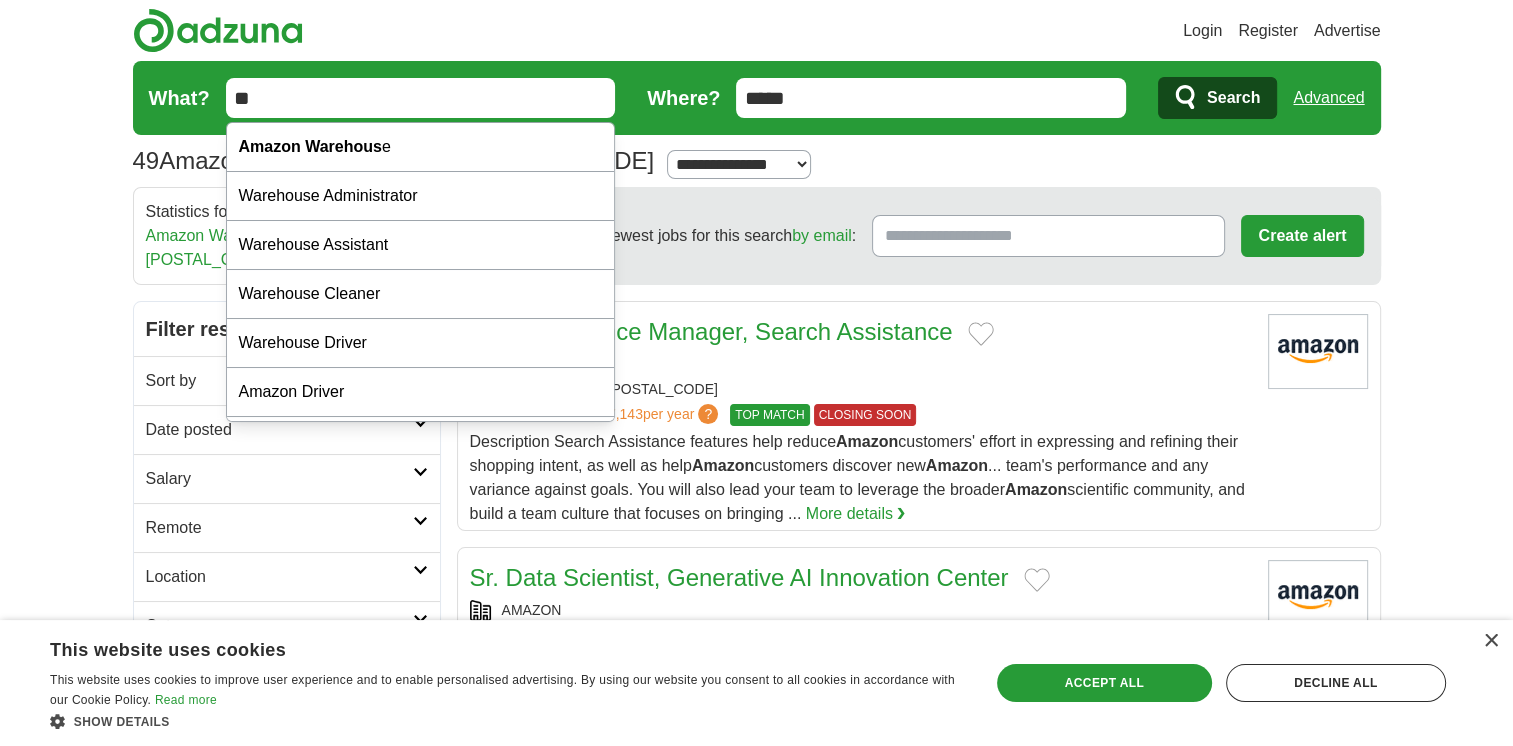 type on "*" 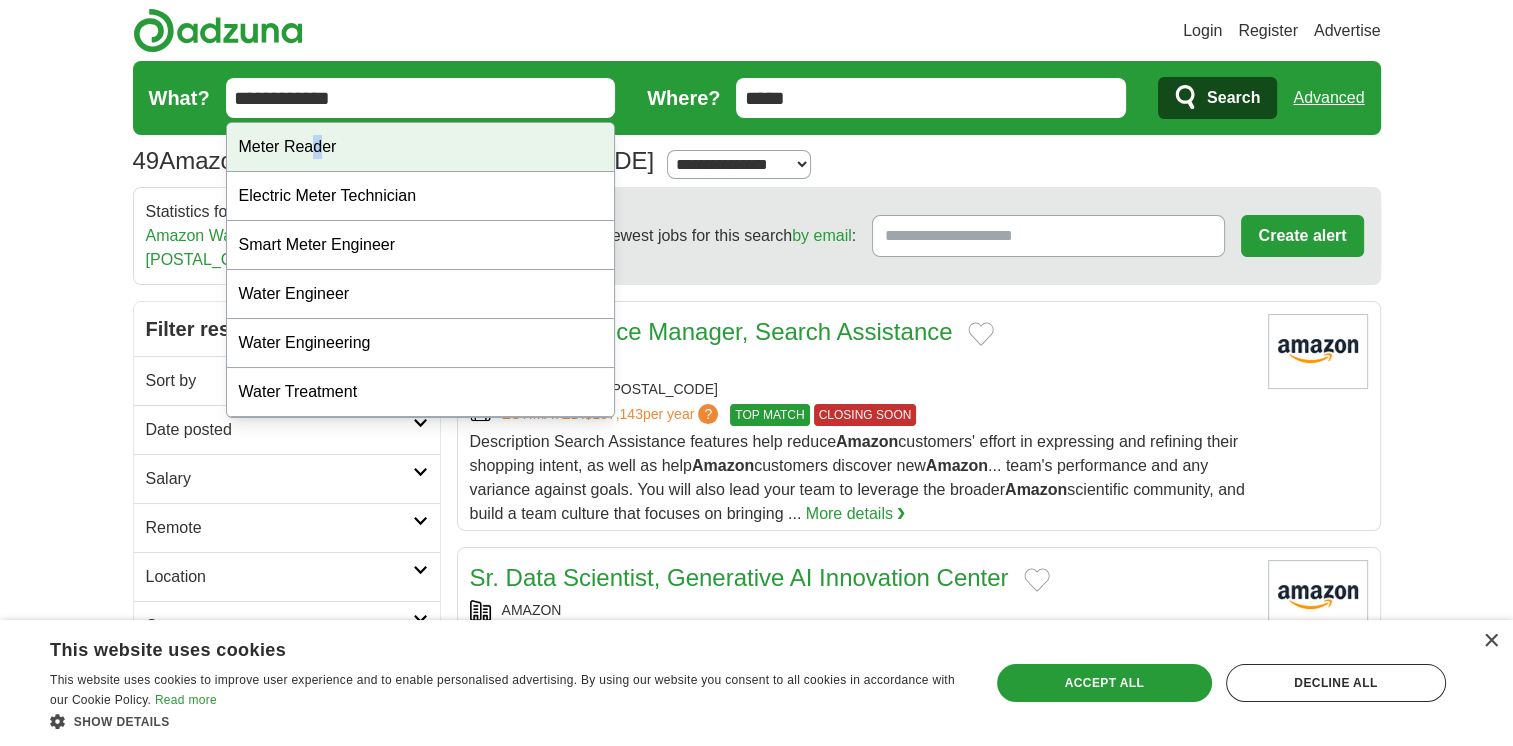 click on "Meter Reader" at bounding box center (421, 147) 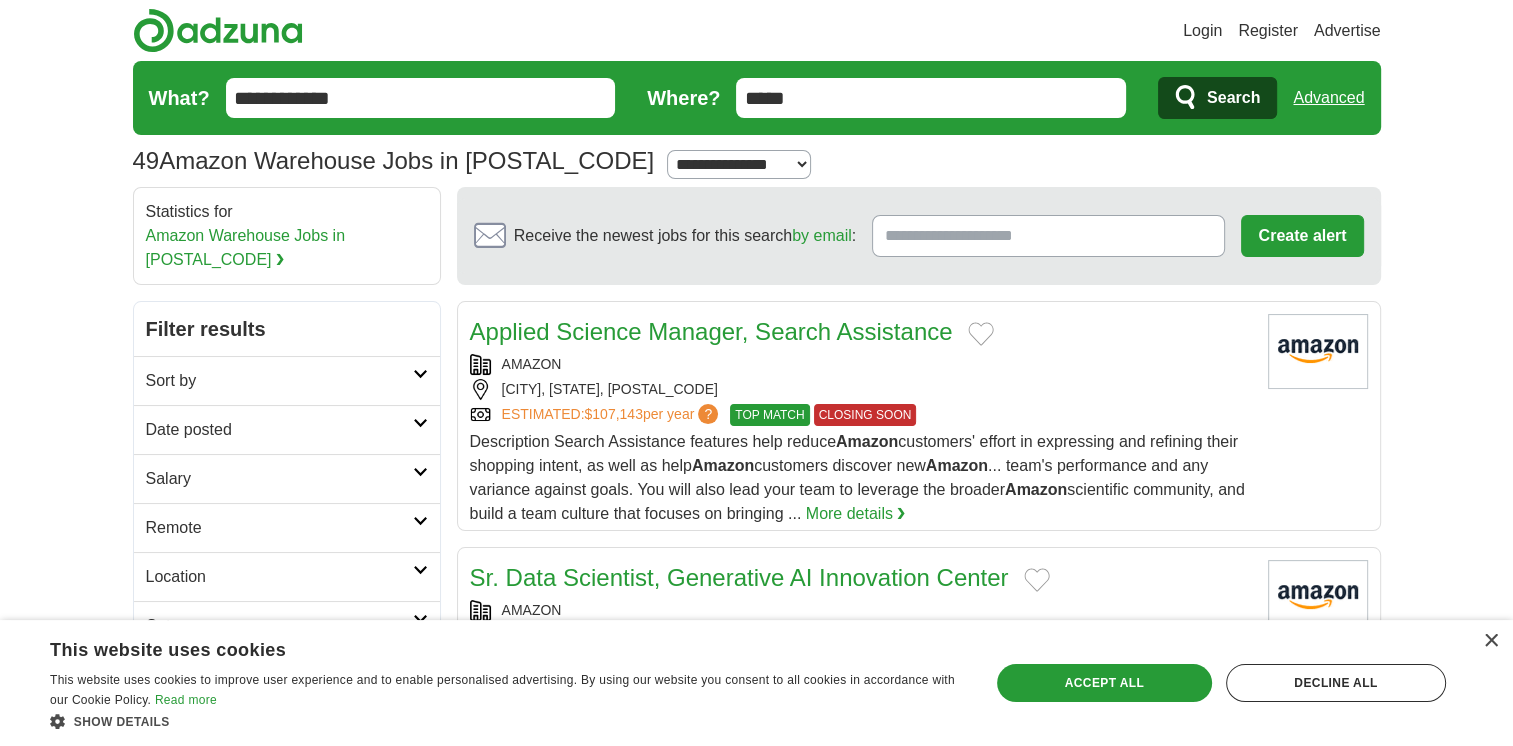 click 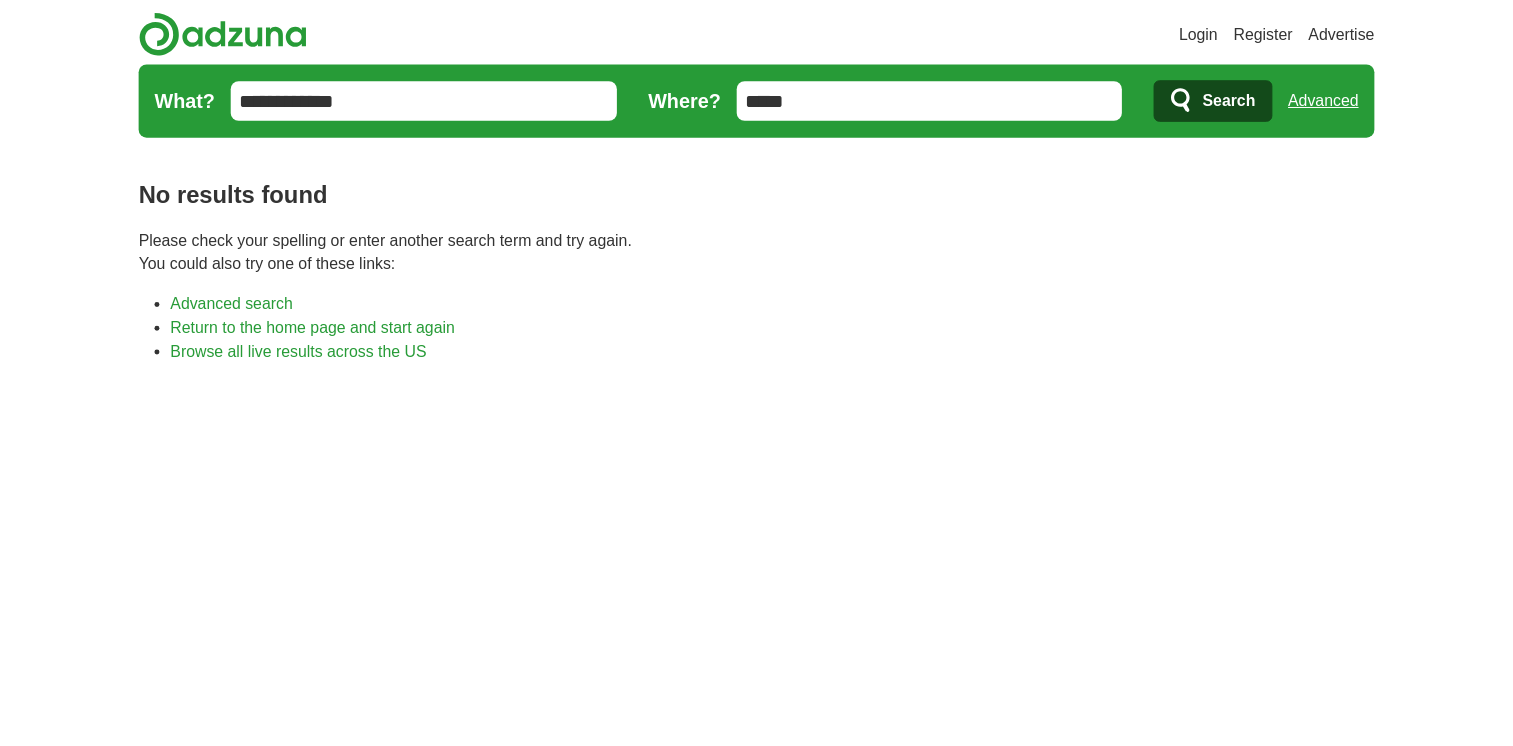 scroll, scrollTop: 0, scrollLeft: 0, axis: both 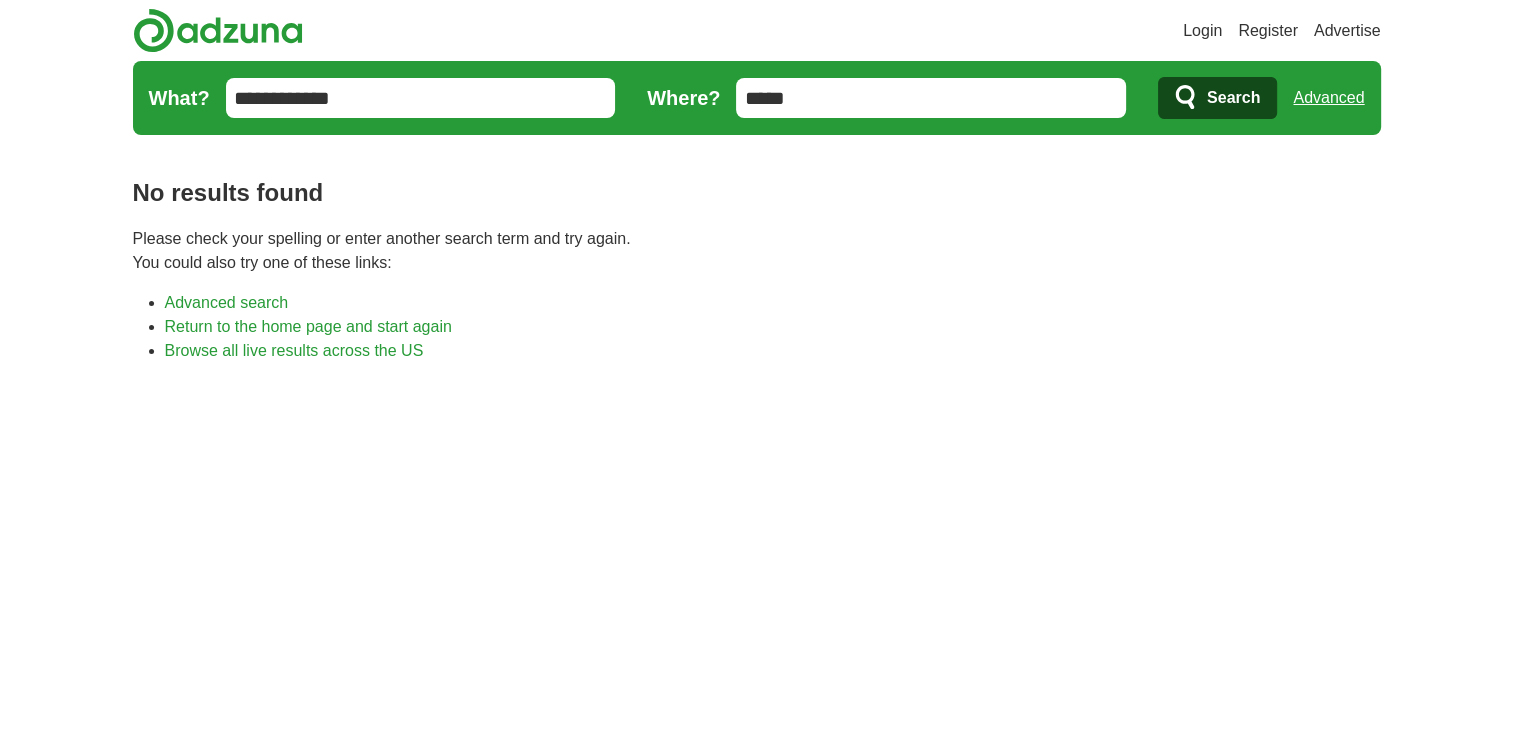 click on "*****" at bounding box center [931, 98] 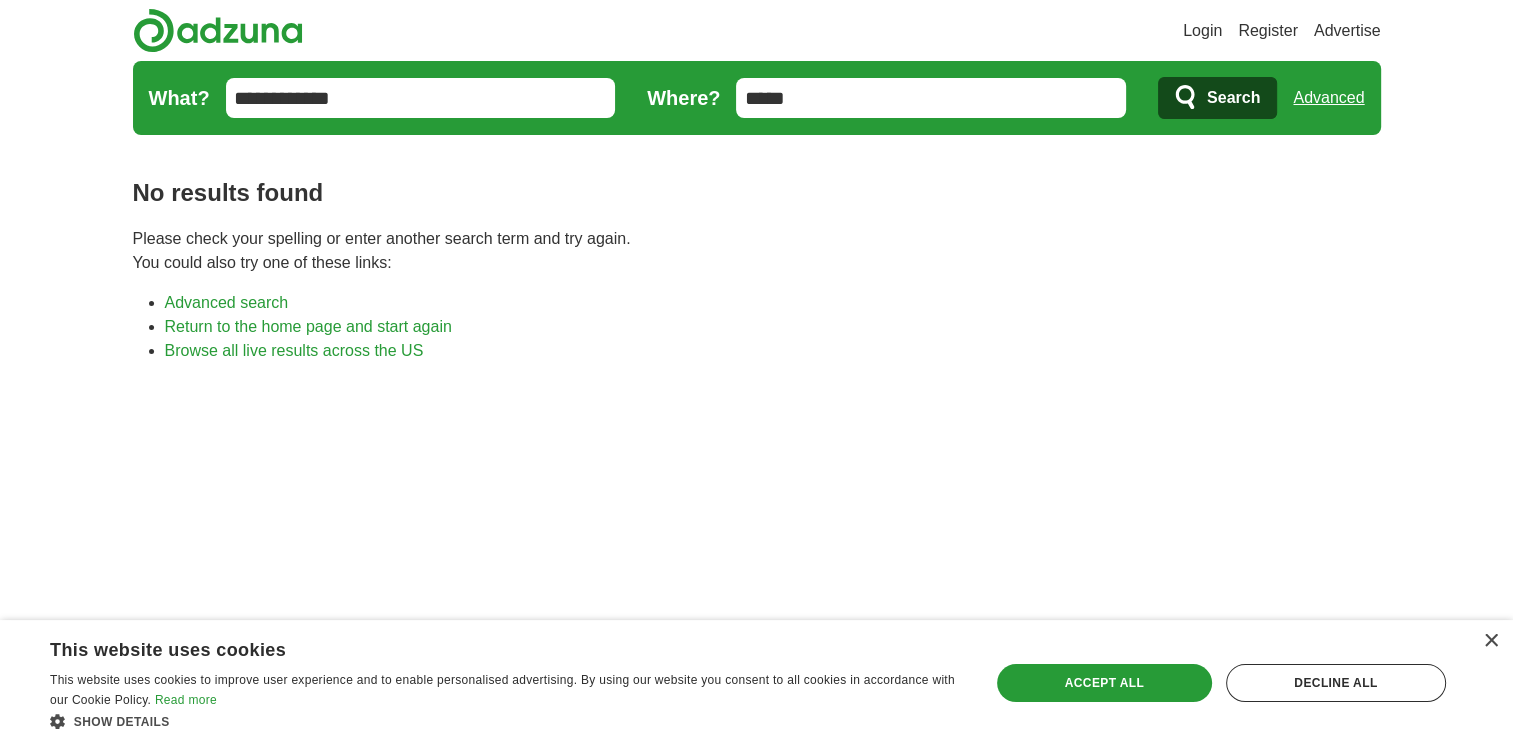 click on "Search" at bounding box center (1233, 98) 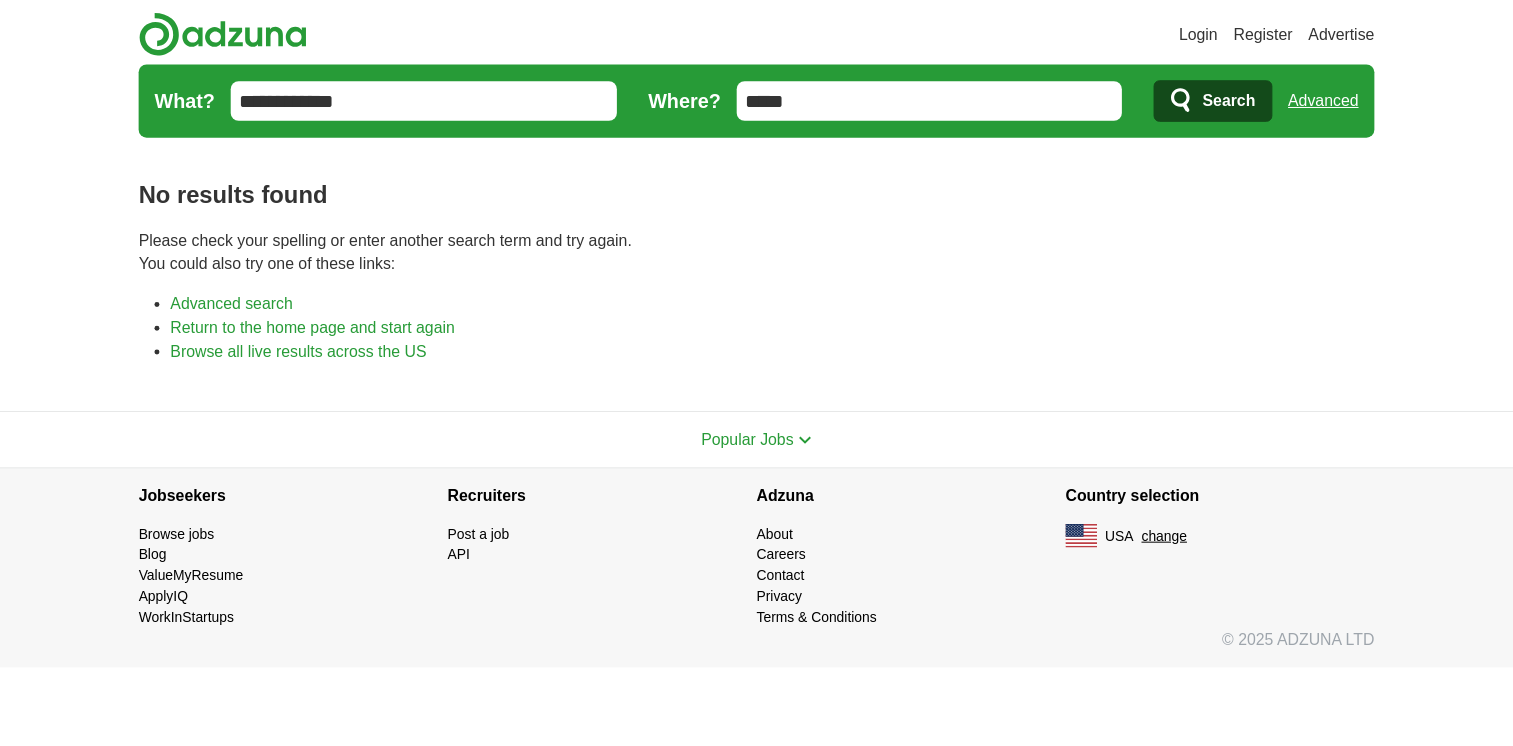 scroll, scrollTop: 0, scrollLeft: 0, axis: both 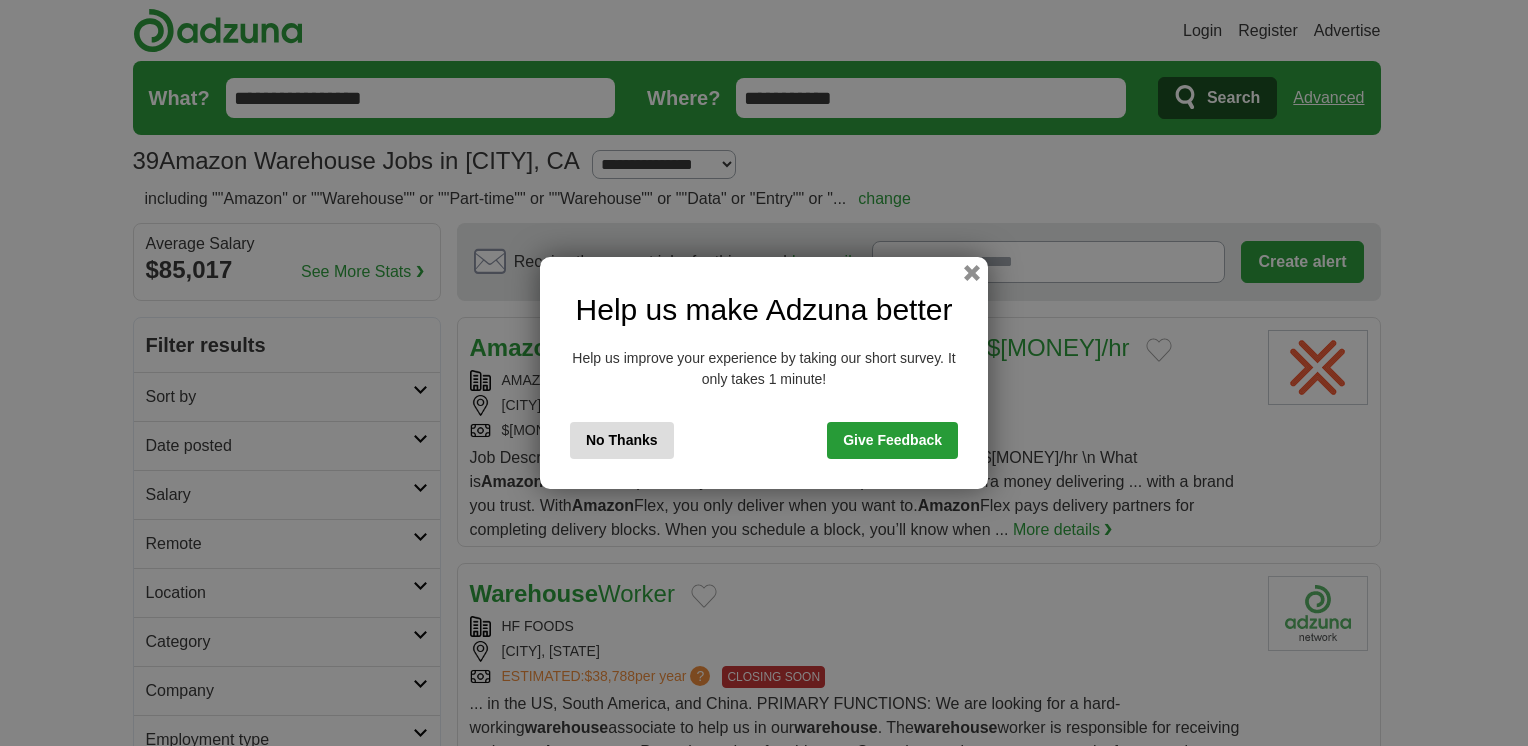 click on "No Thanks" at bounding box center [622, 440] 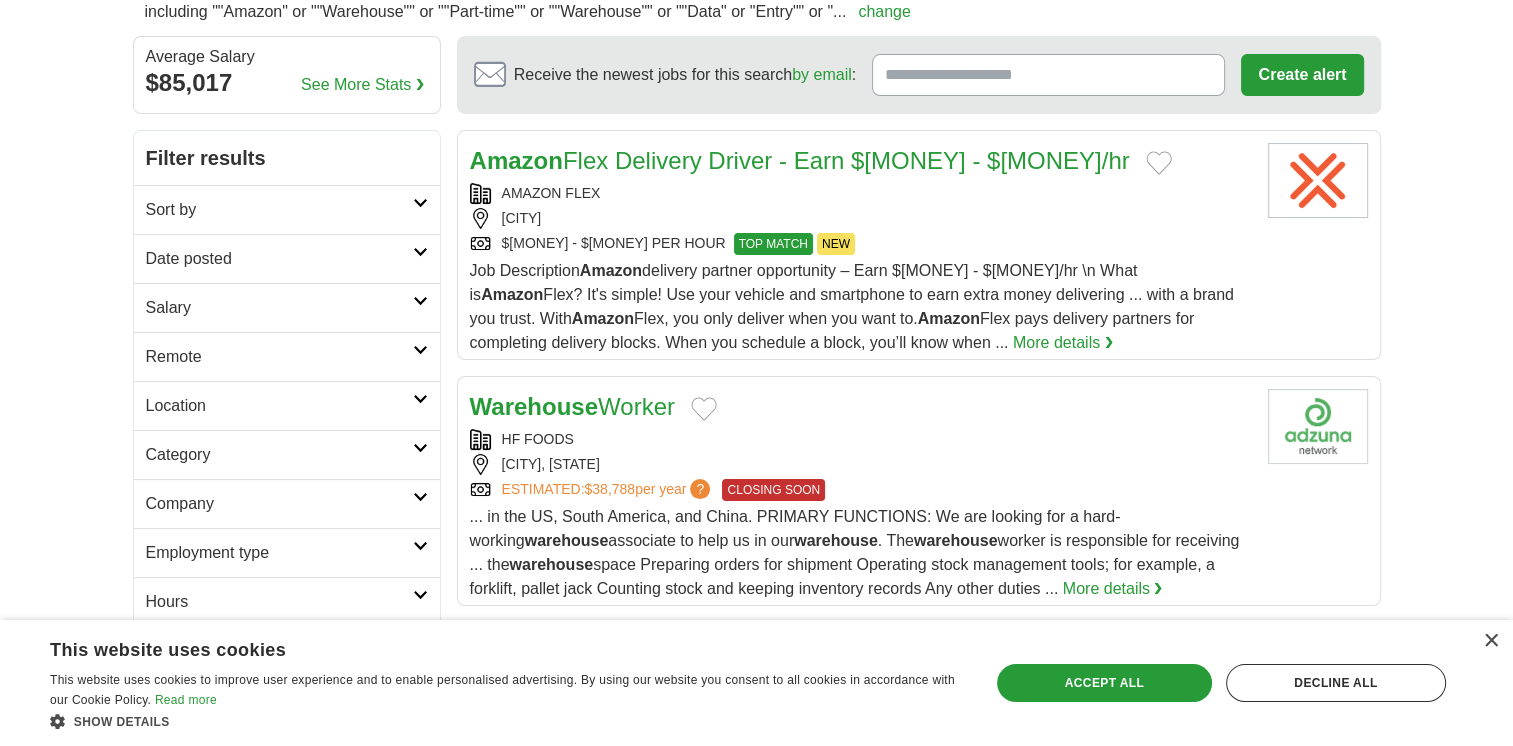 scroll, scrollTop: 0, scrollLeft: 0, axis: both 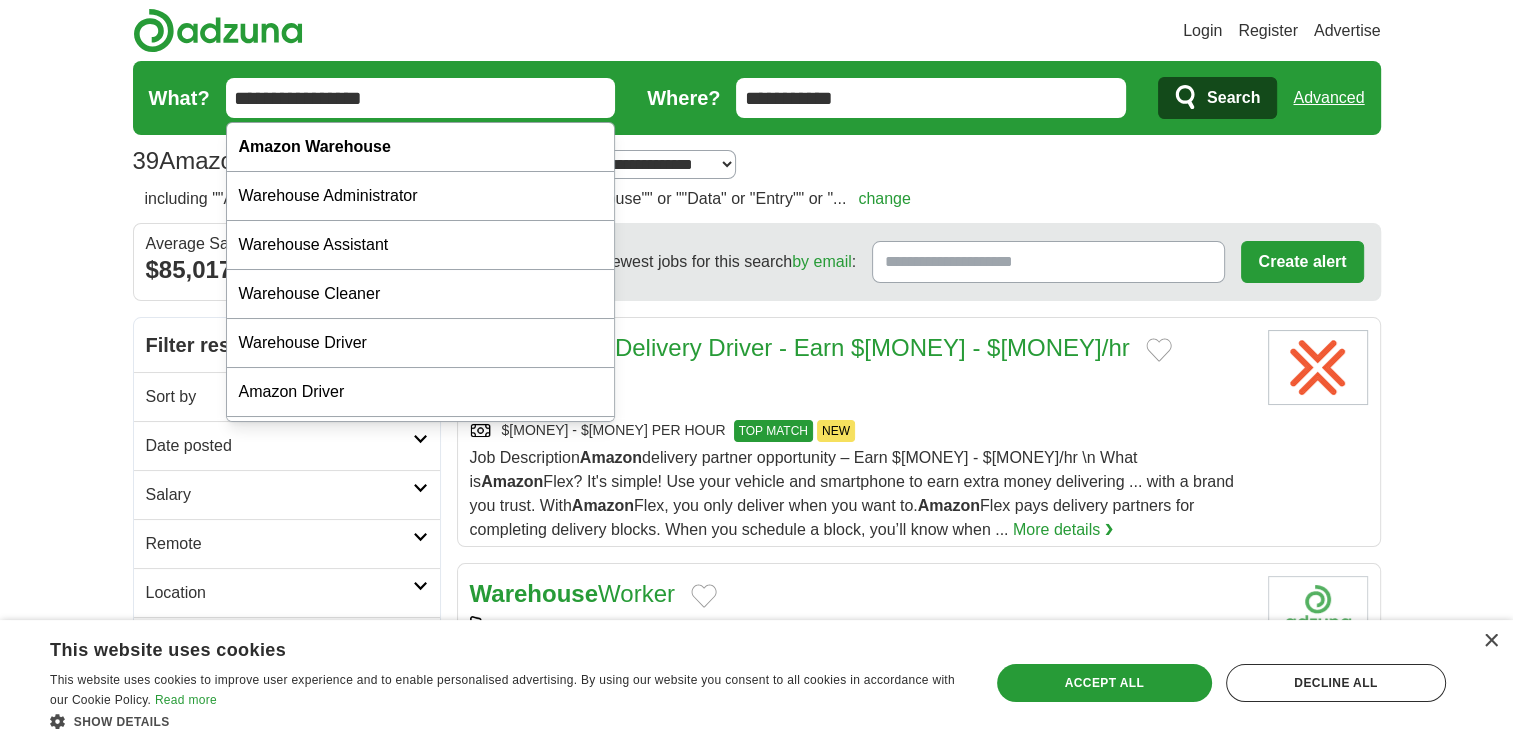 drag, startPoint x: 436, startPoint y: 99, endPoint x: 125, endPoint y: 63, distance: 313.07666 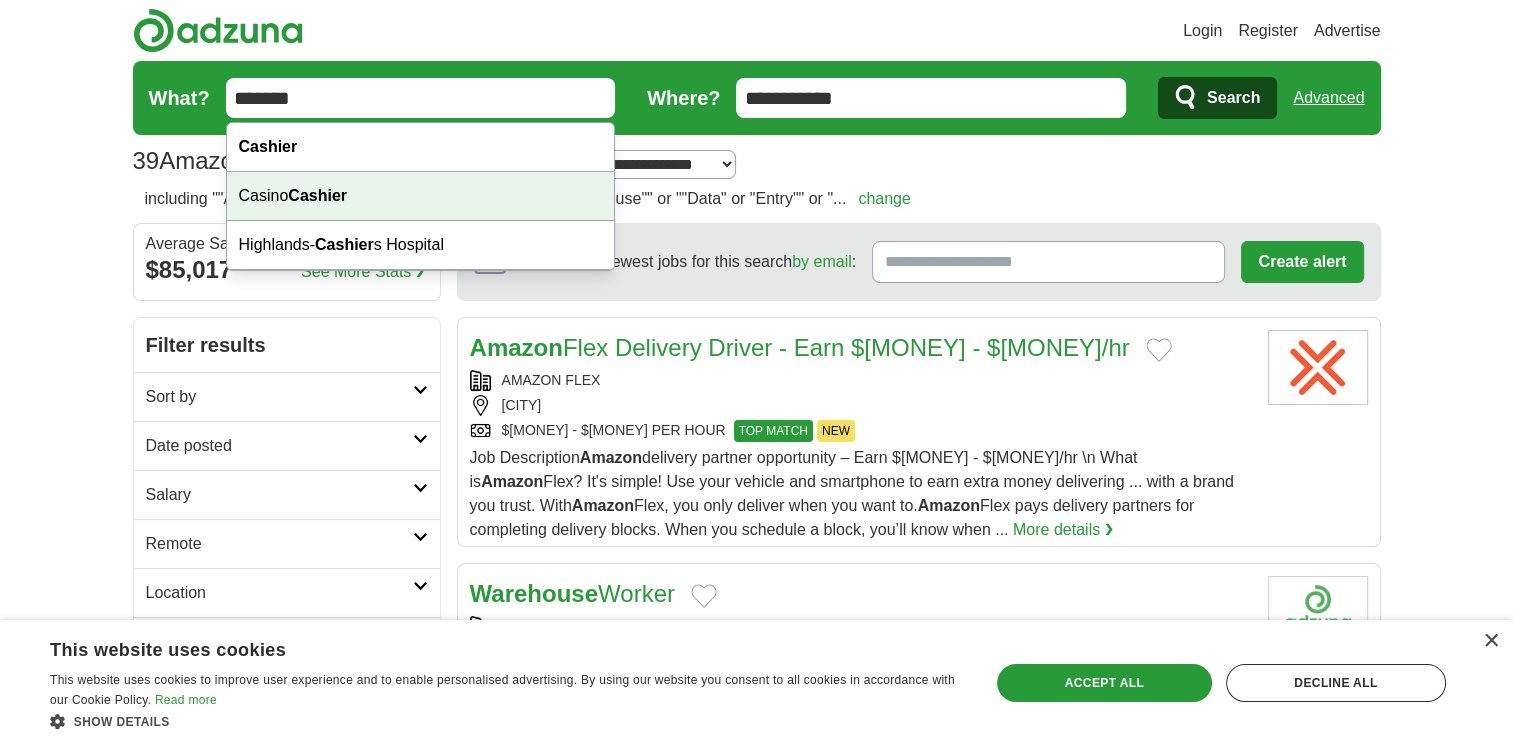 click on "Cashier" at bounding box center [317, 195] 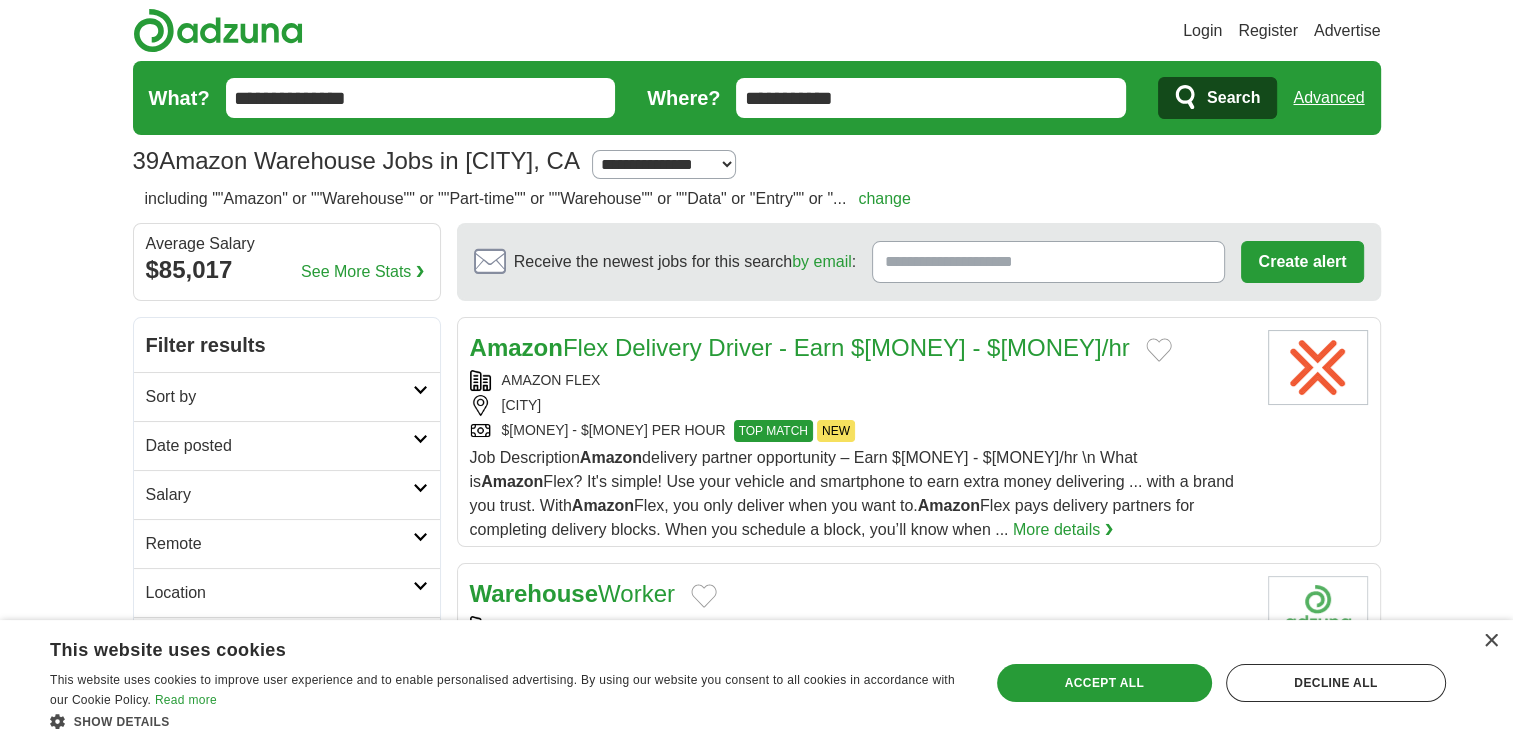 click on "Search" at bounding box center [1233, 98] 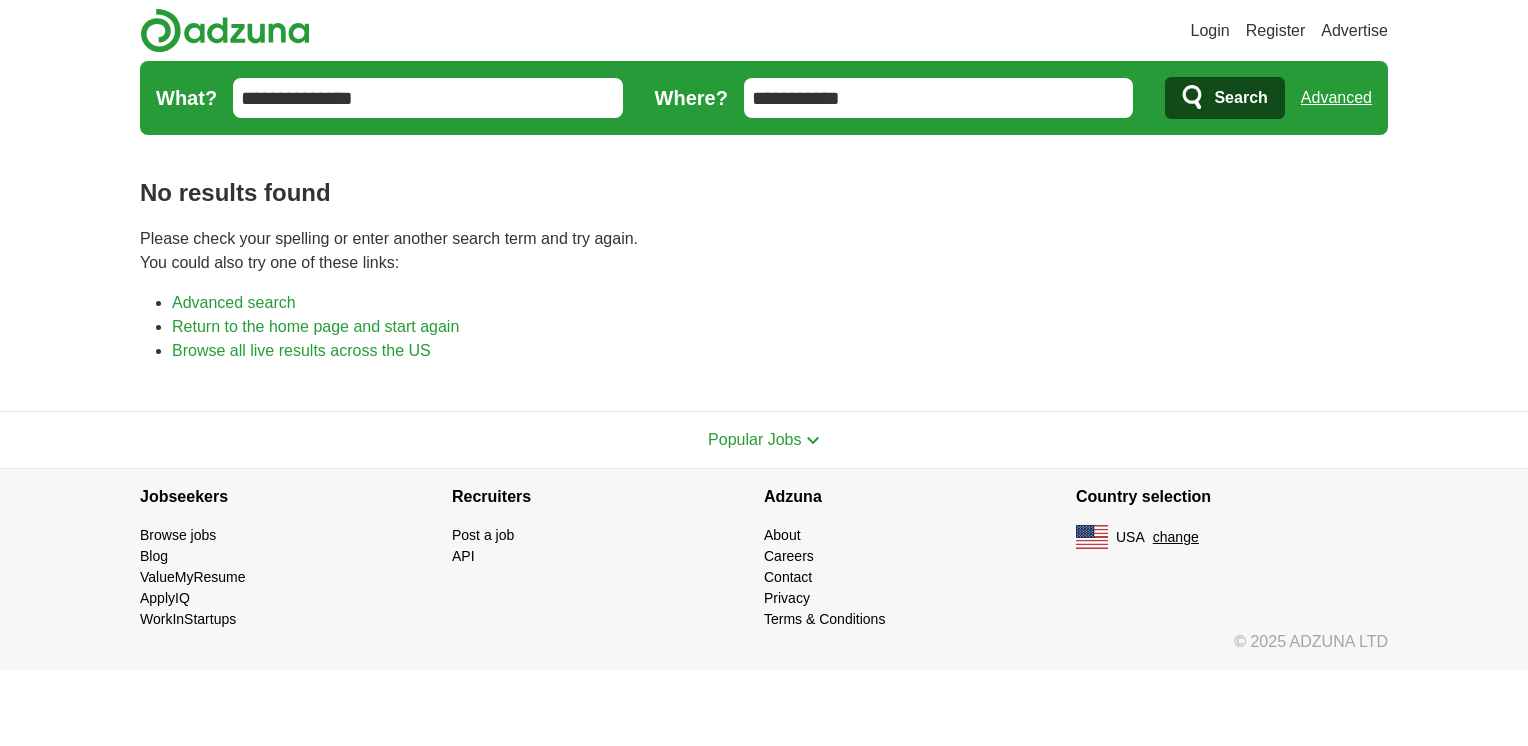 scroll, scrollTop: 0, scrollLeft: 0, axis: both 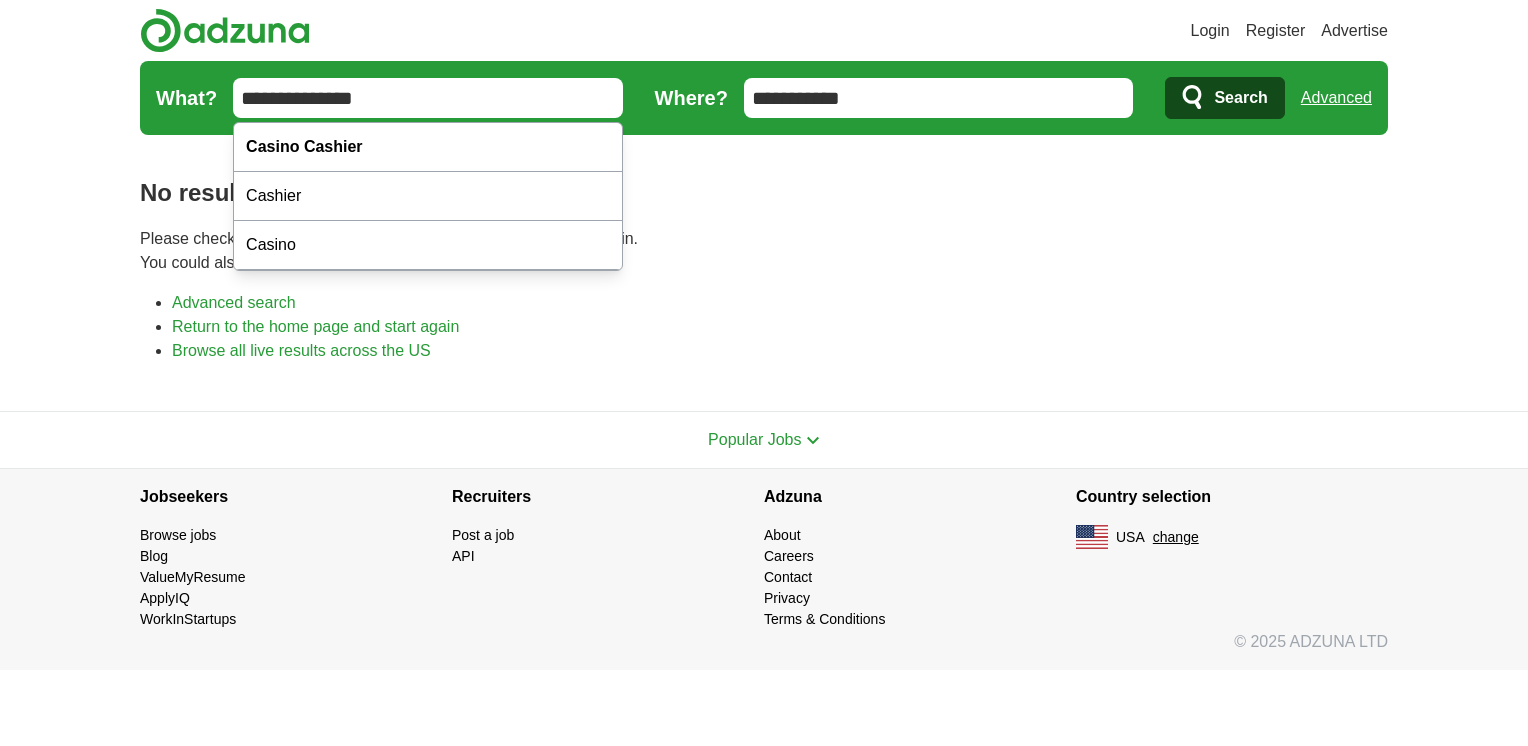 click on "**********" at bounding box center [428, 98] 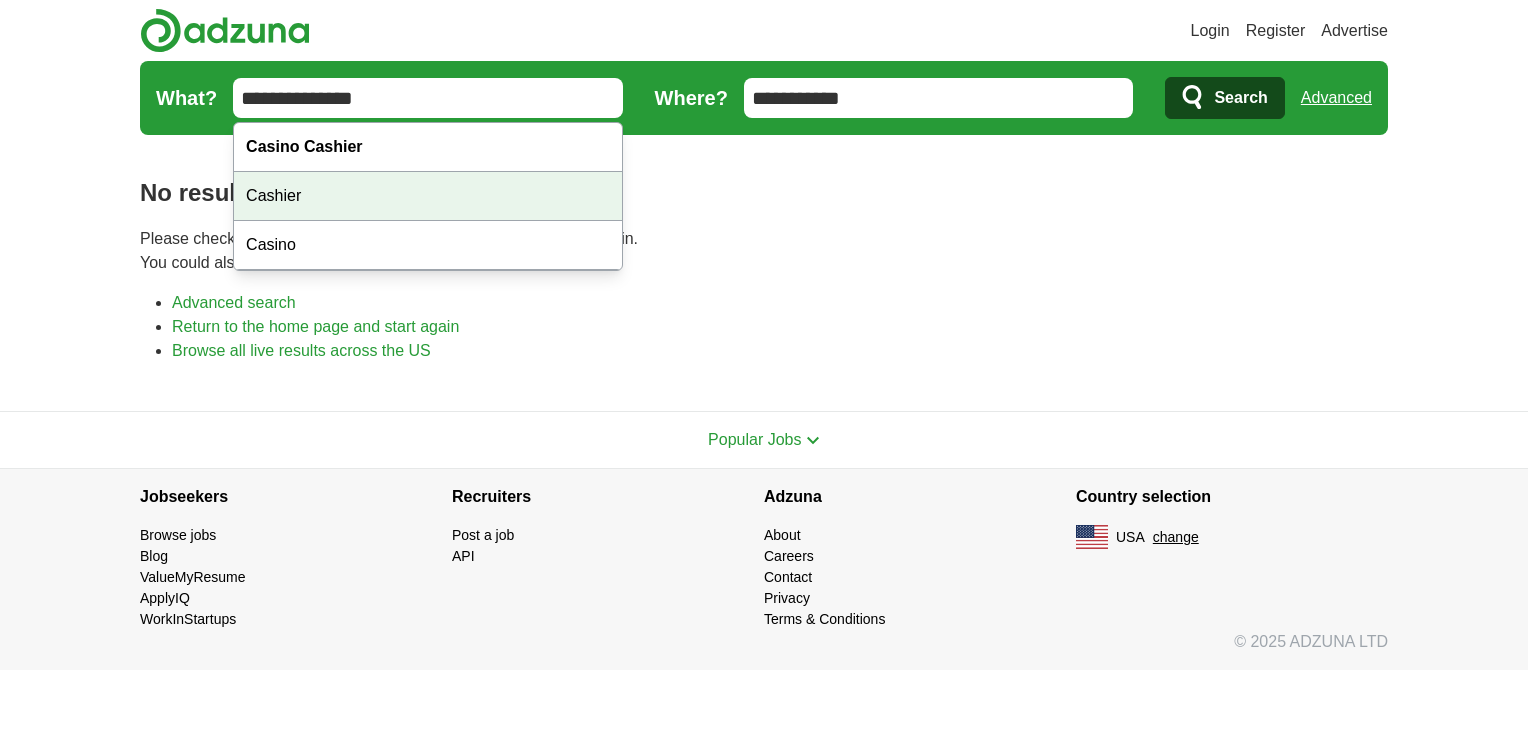 click on "Cashier" at bounding box center [428, 196] 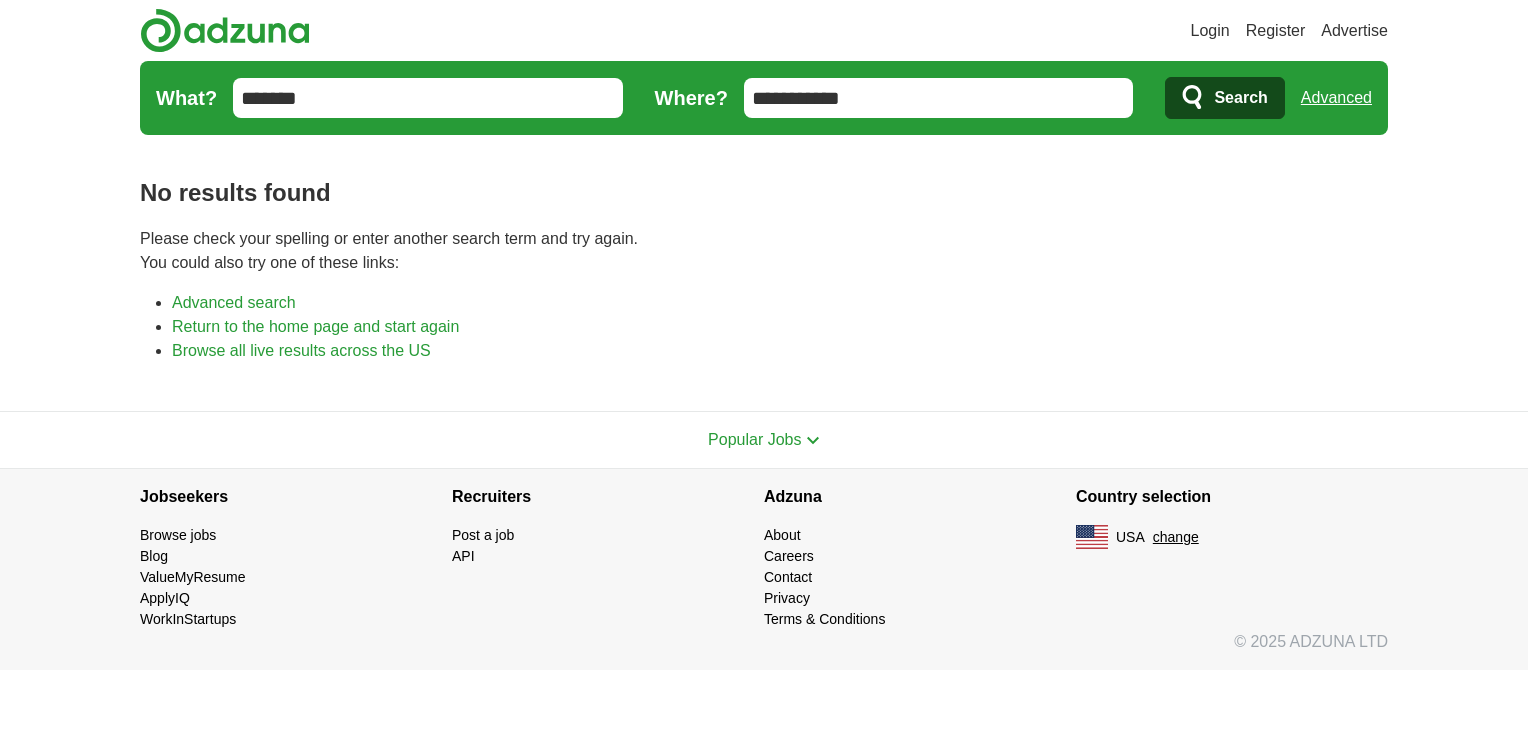 click on "Search" at bounding box center [1224, 98] 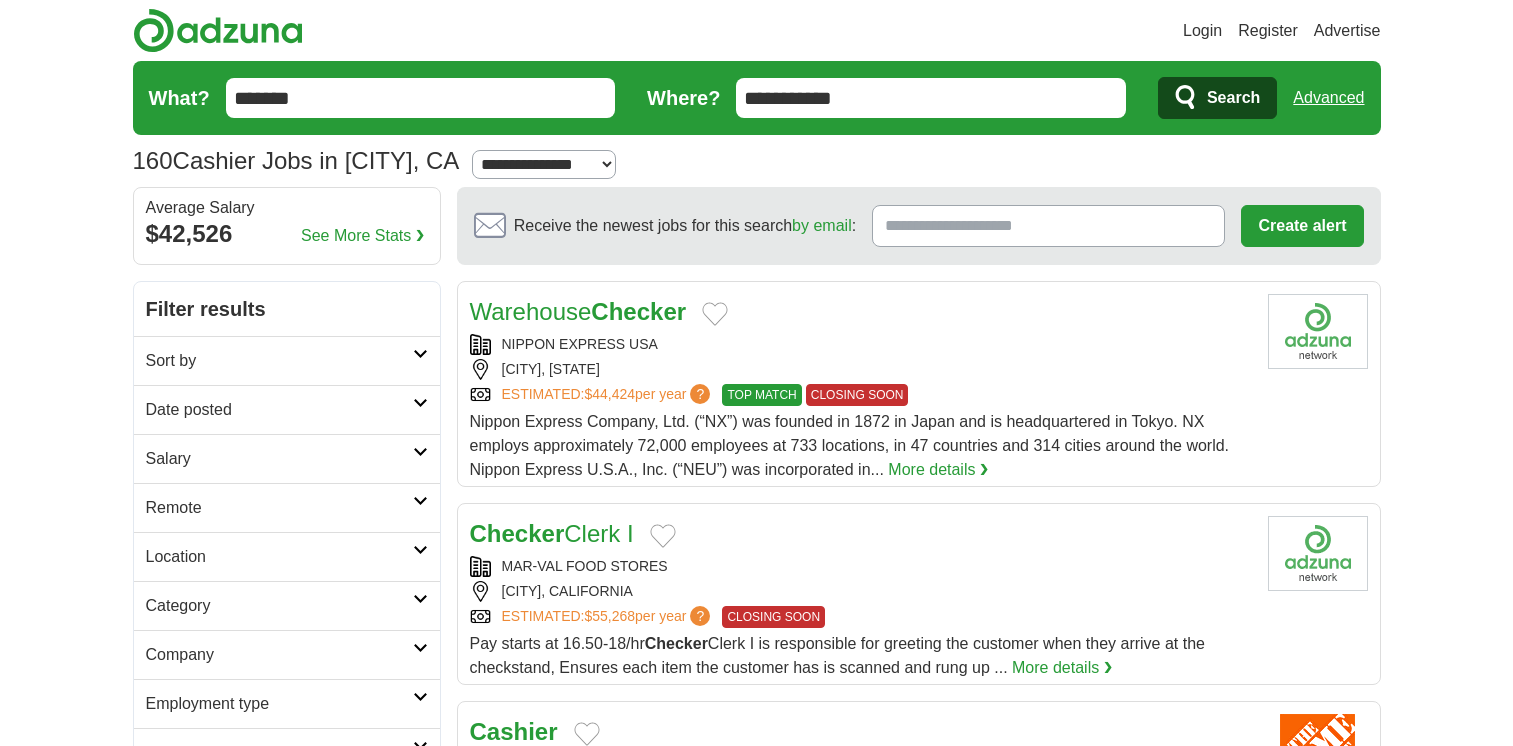 scroll, scrollTop: 0, scrollLeft: 0, axis: both 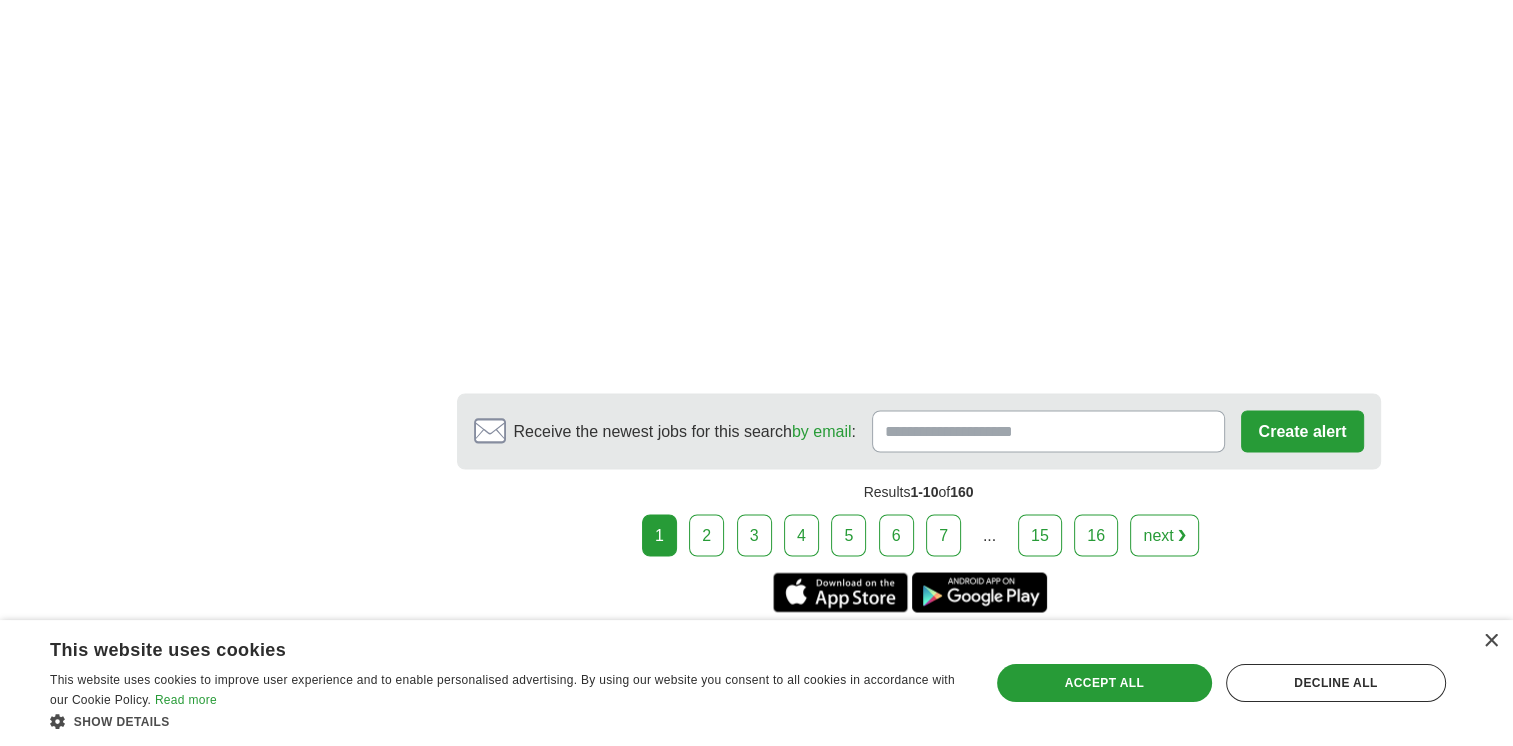 click on "2" at bounding box center [706, 535] 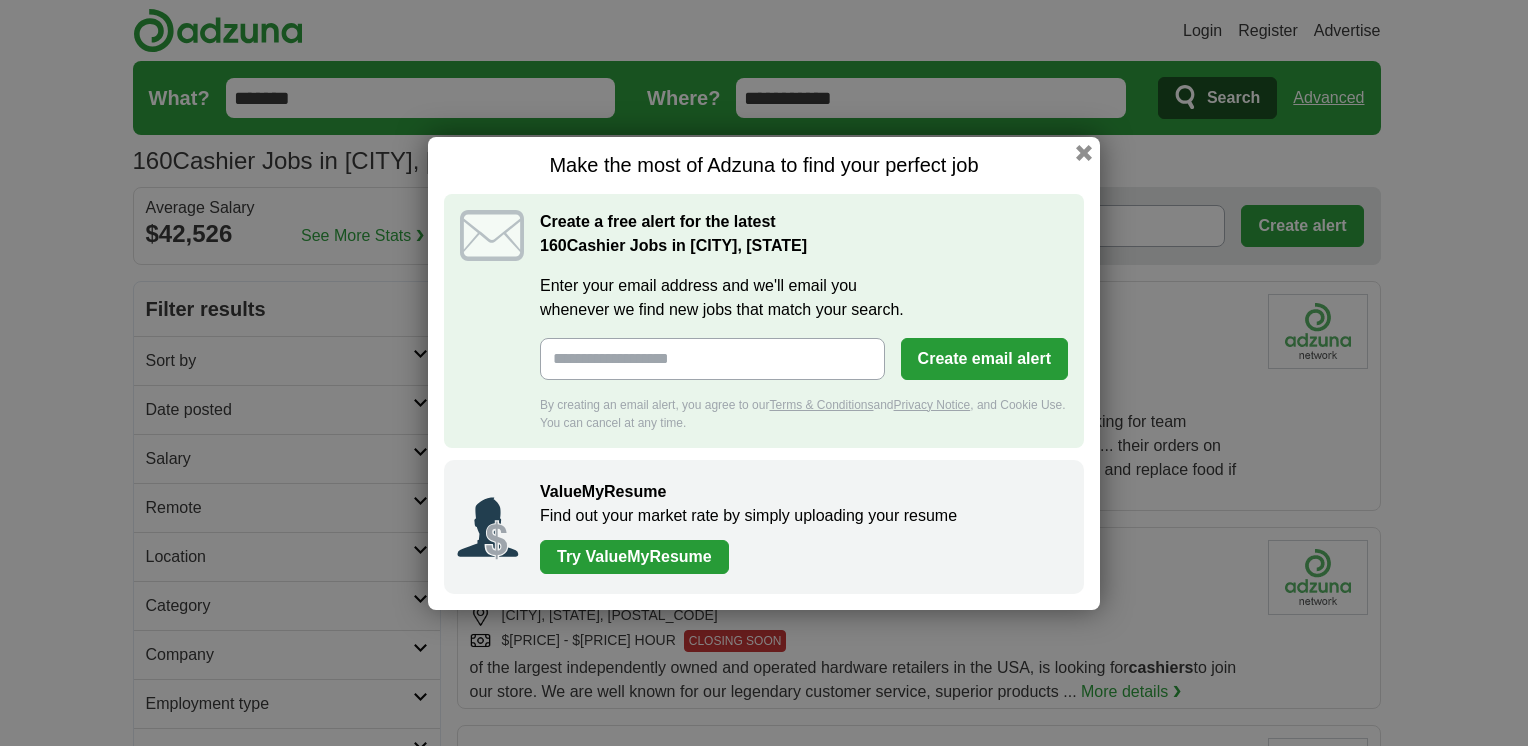 scroll, scrollTop: 0, scrollLeft: 0, axis: both 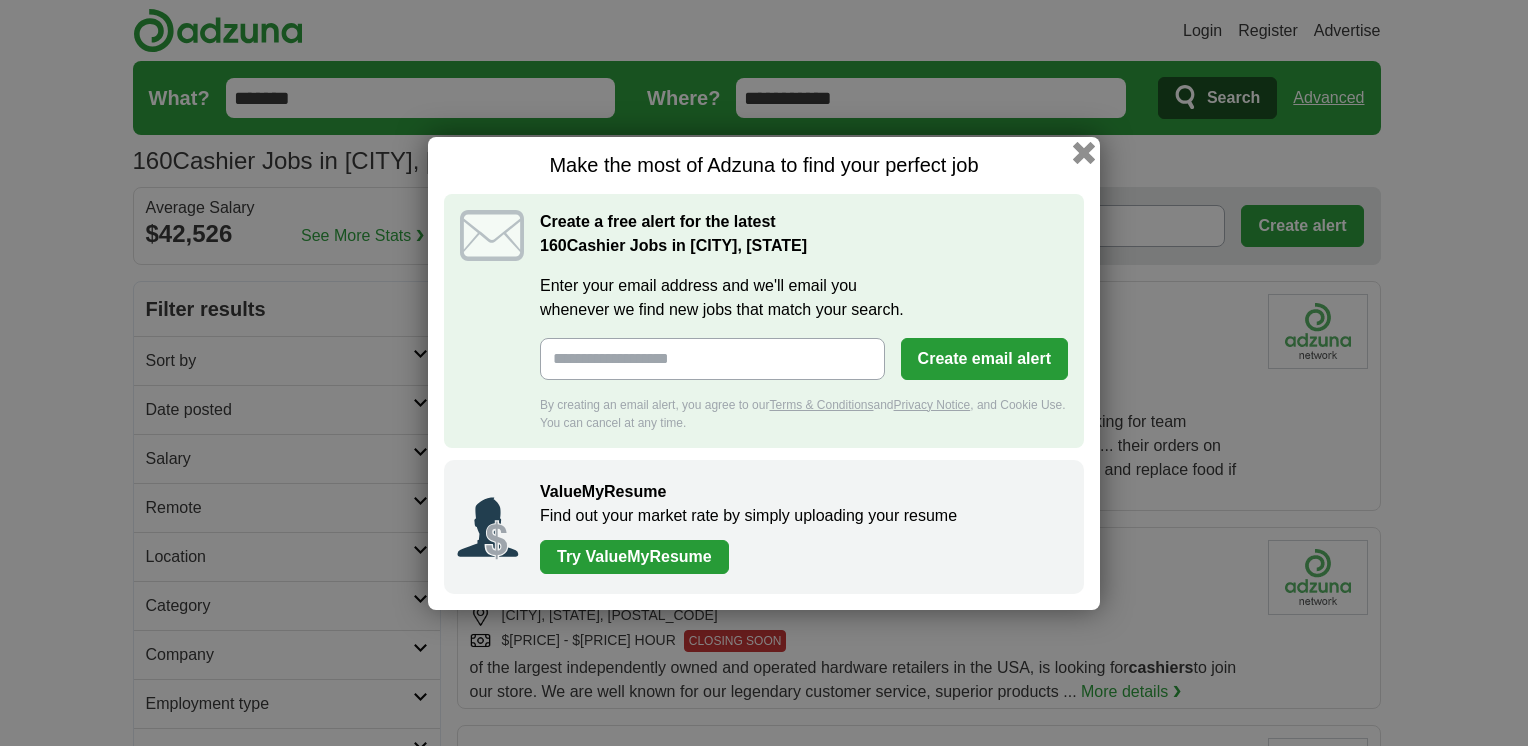 click at bounding box center (1084, 152) 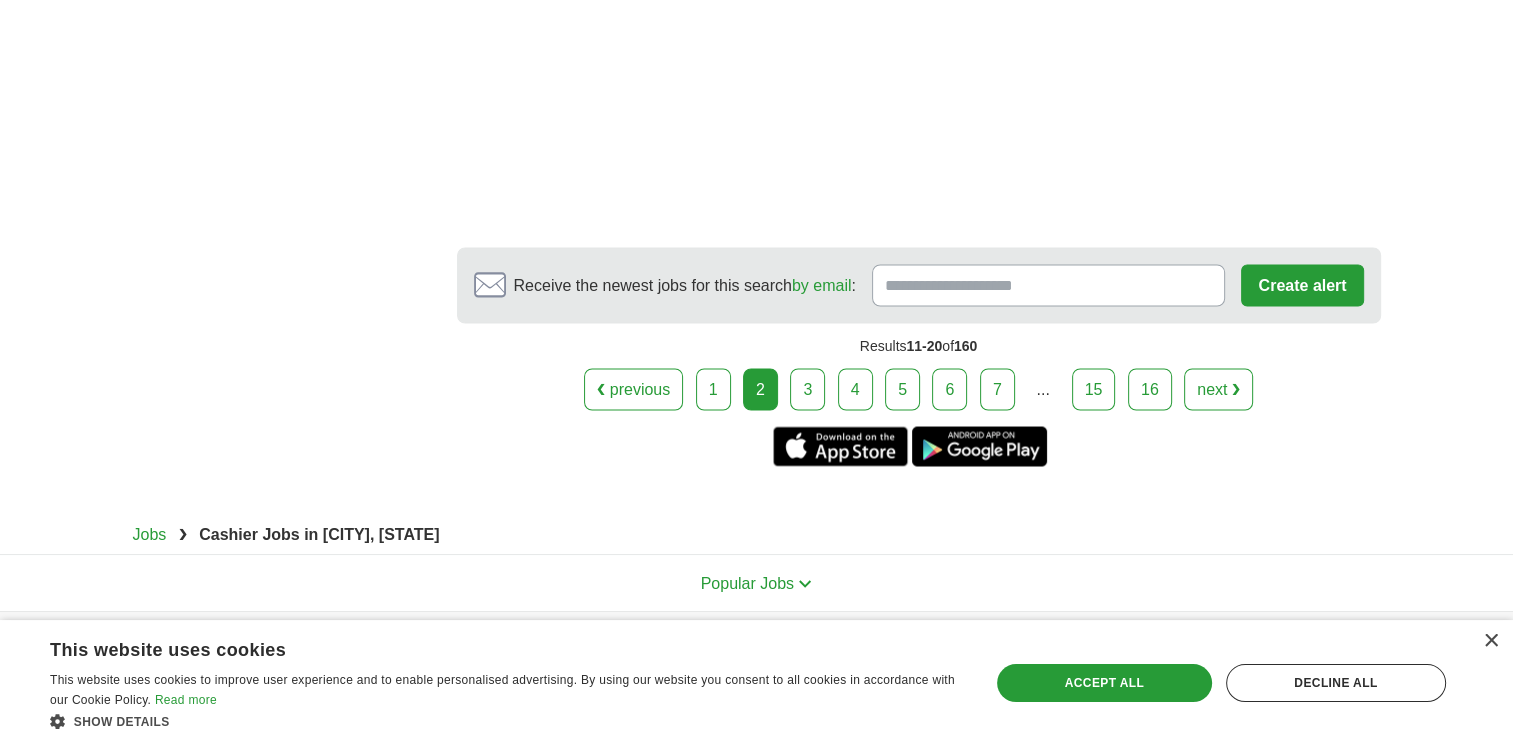 scroll, scrollTop: 3600, scrollLeft: 0, axis: vertical 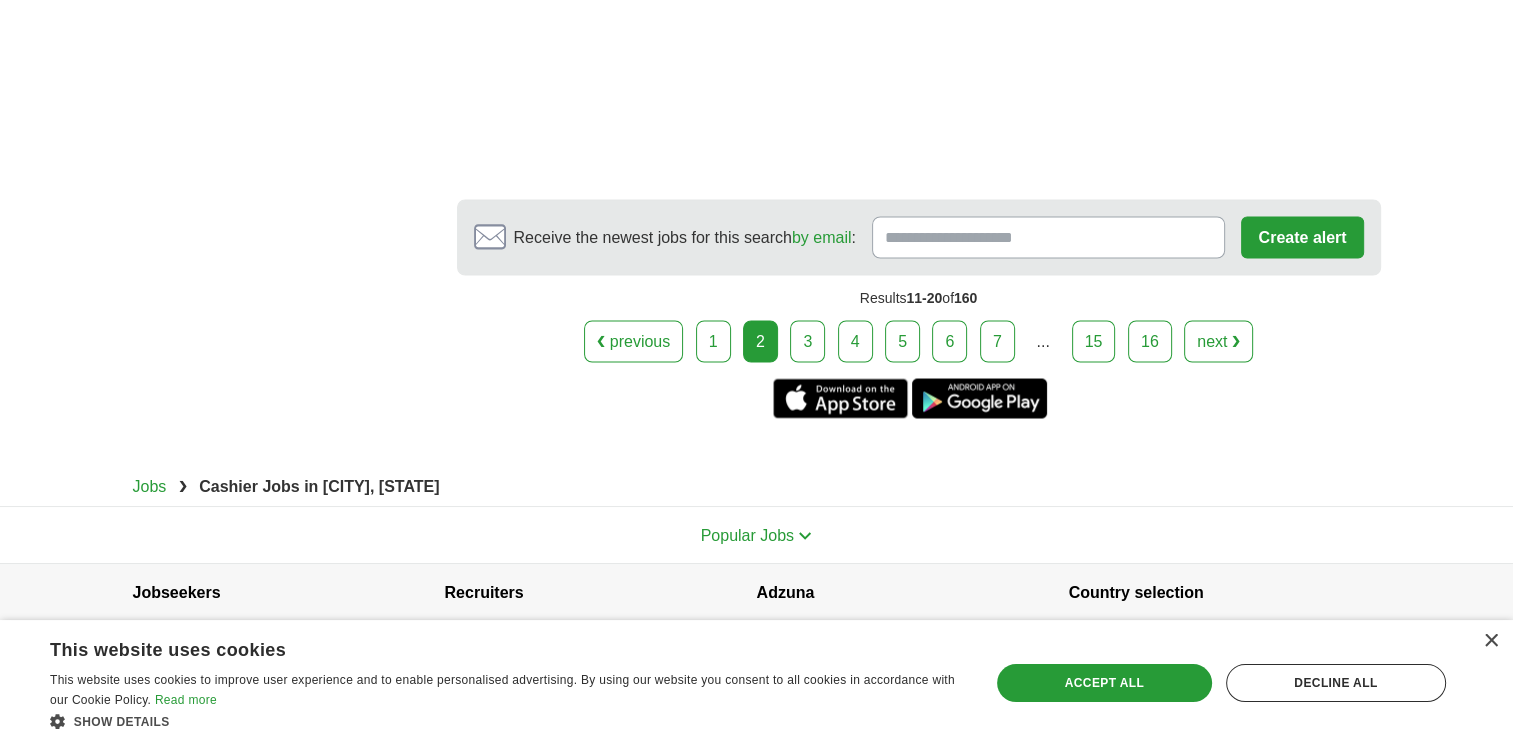 click on "3" at bounding box center [807, 341] 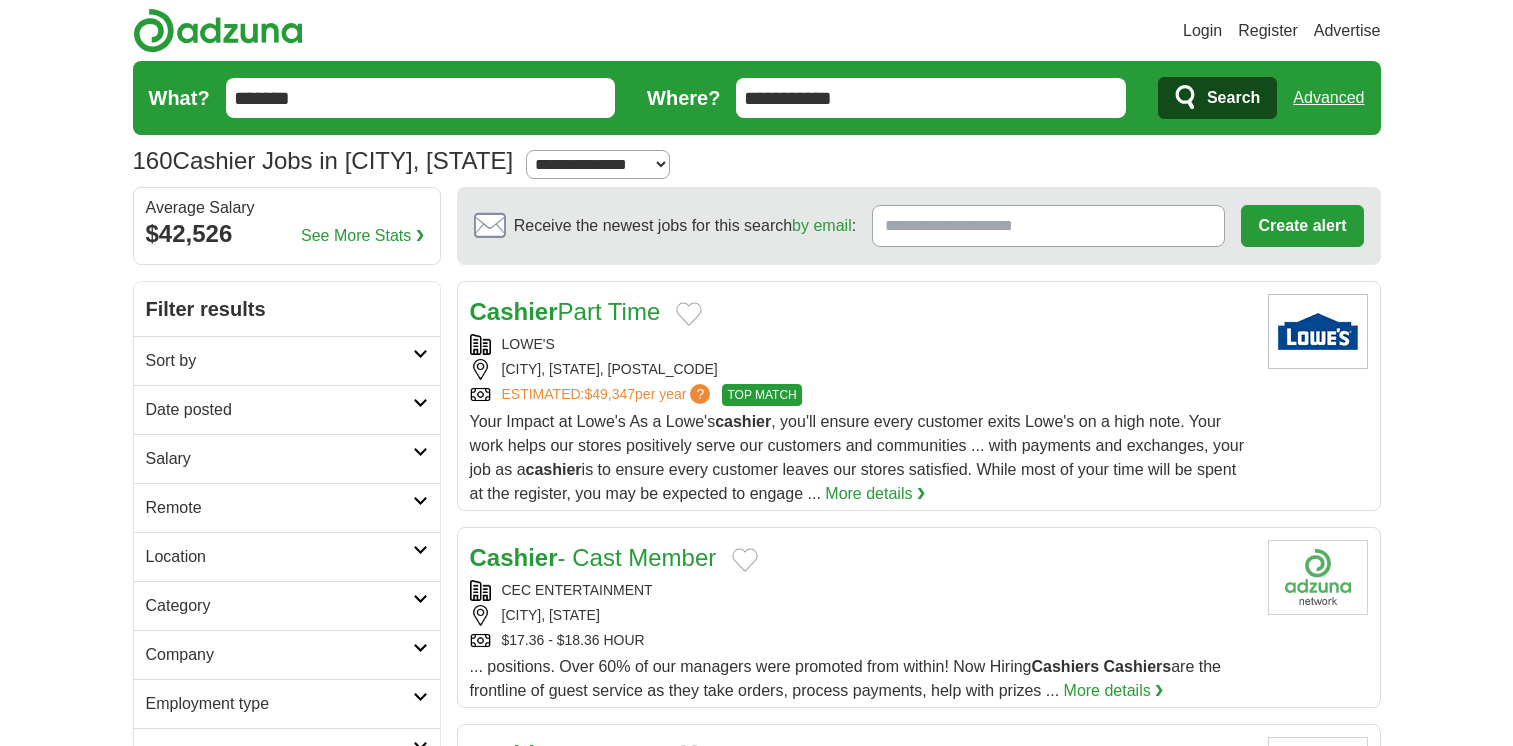 scroll, scrollTop: 0, scrollLeft: 0, axis: both 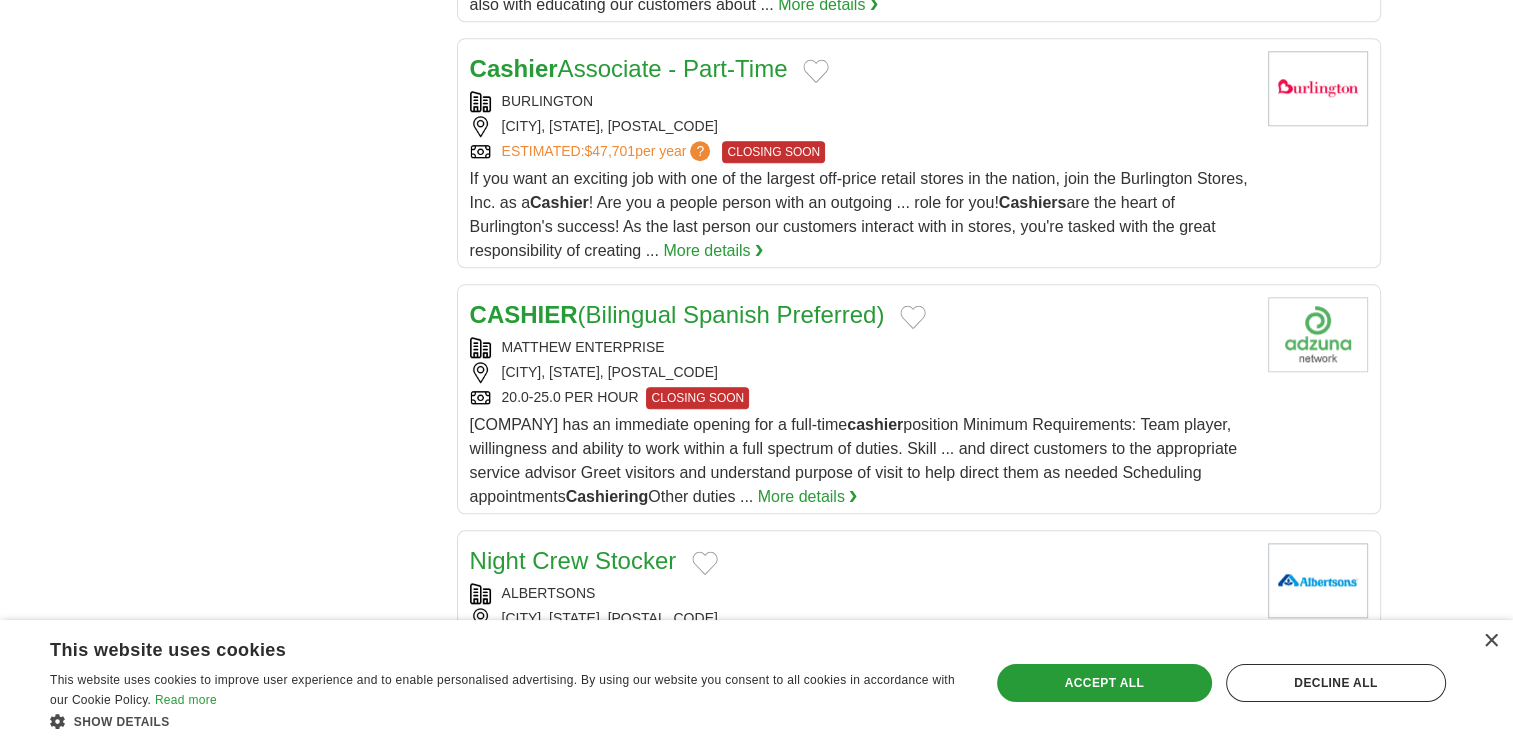 click on "?" at bounding box center [700, 151] 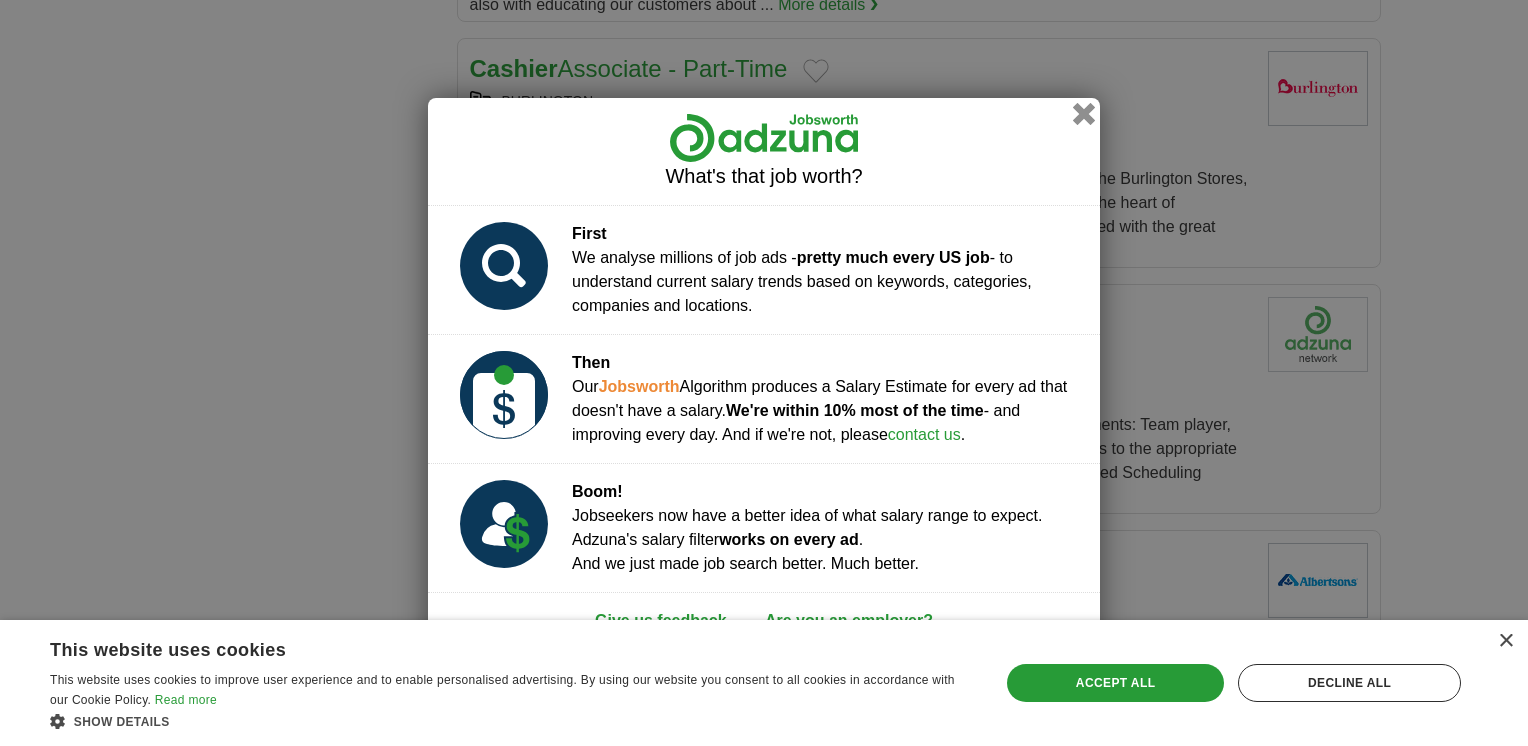 click at bounding box center (1084, 113) 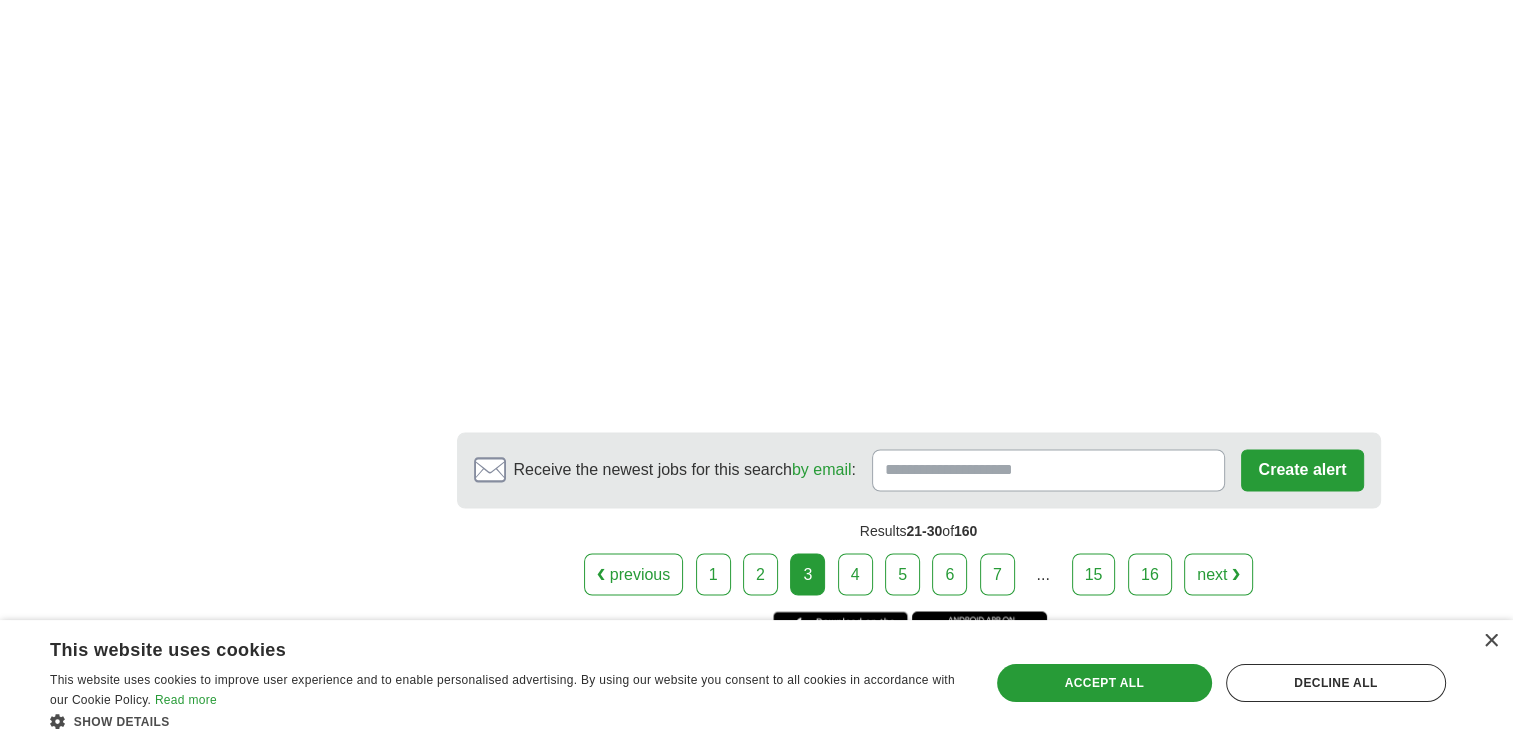 scroll, scrollTop: 3400, scrollLeft: 0, axis: vertical 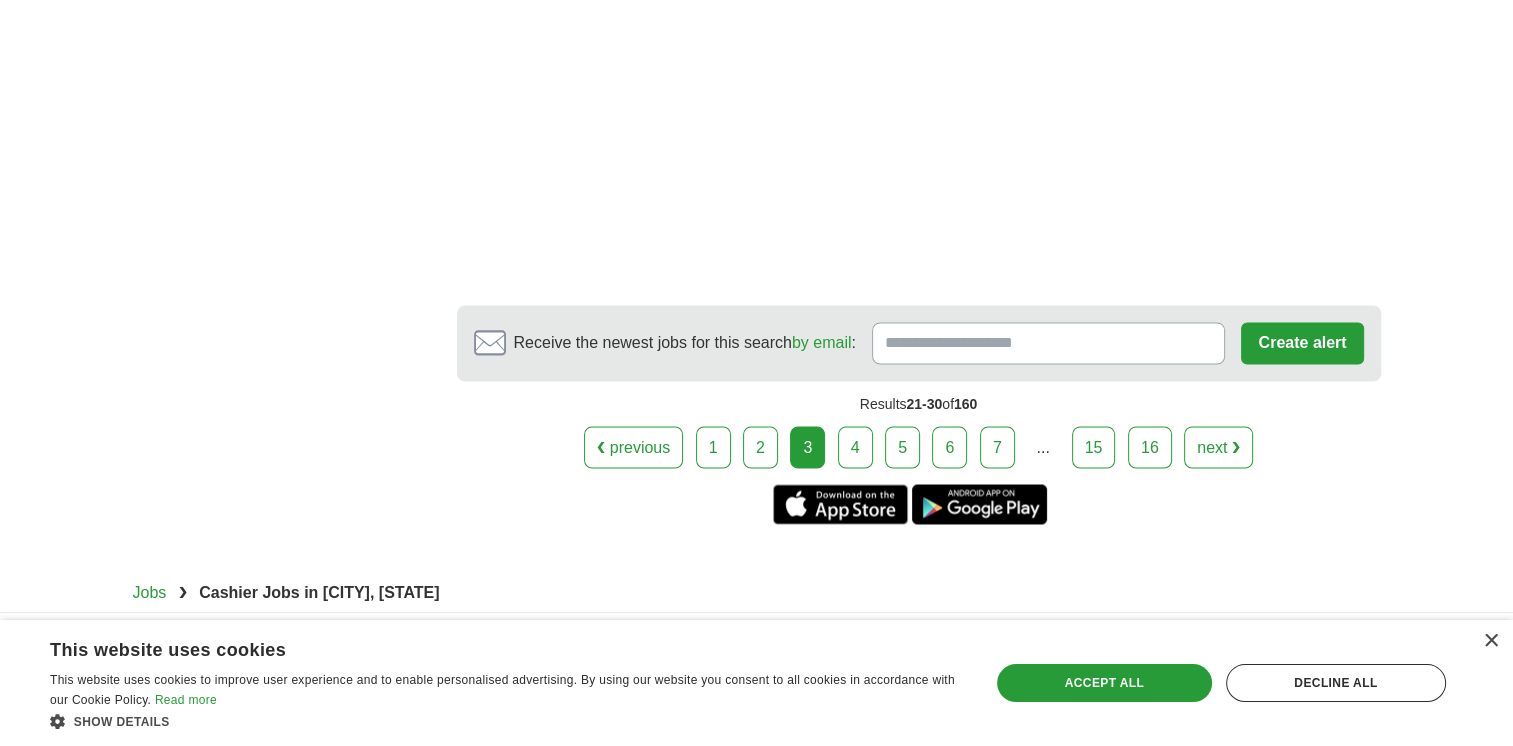 click on "Cashier  Part Time
LOWE'S
[CITY], [STATE], [POSTAL_CODE]
ESTIMATED:
[SALARY]
per year
?
TOP MATCH
TOP MATCH
Your Impact at Lowe's As a Lowe's  cashier cashier" at bounding box center (919, -1298) 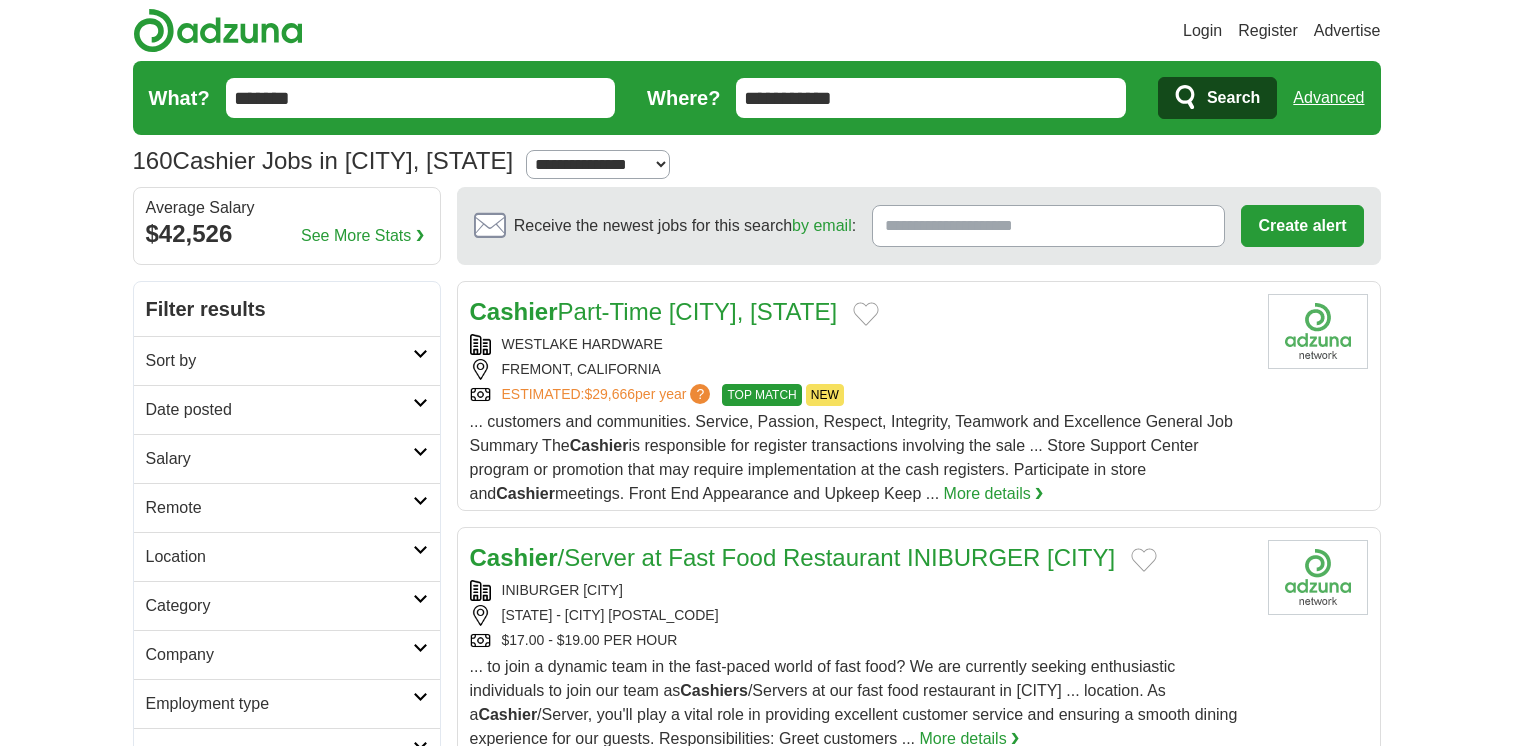 scroll, scrollTop: 0, scrollLeft: 0, axis: both 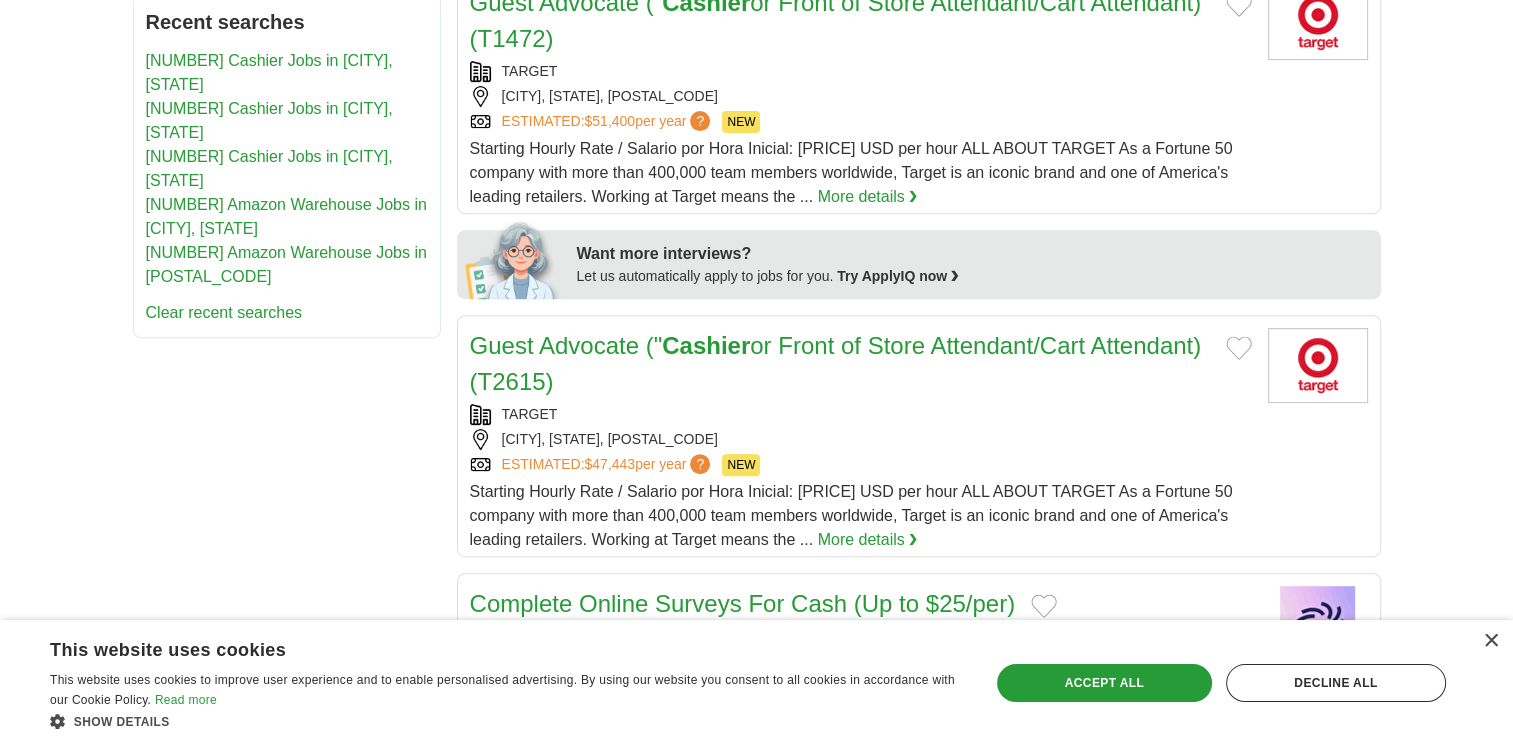 click on "More details ❯" at bounding box center [868, 540] 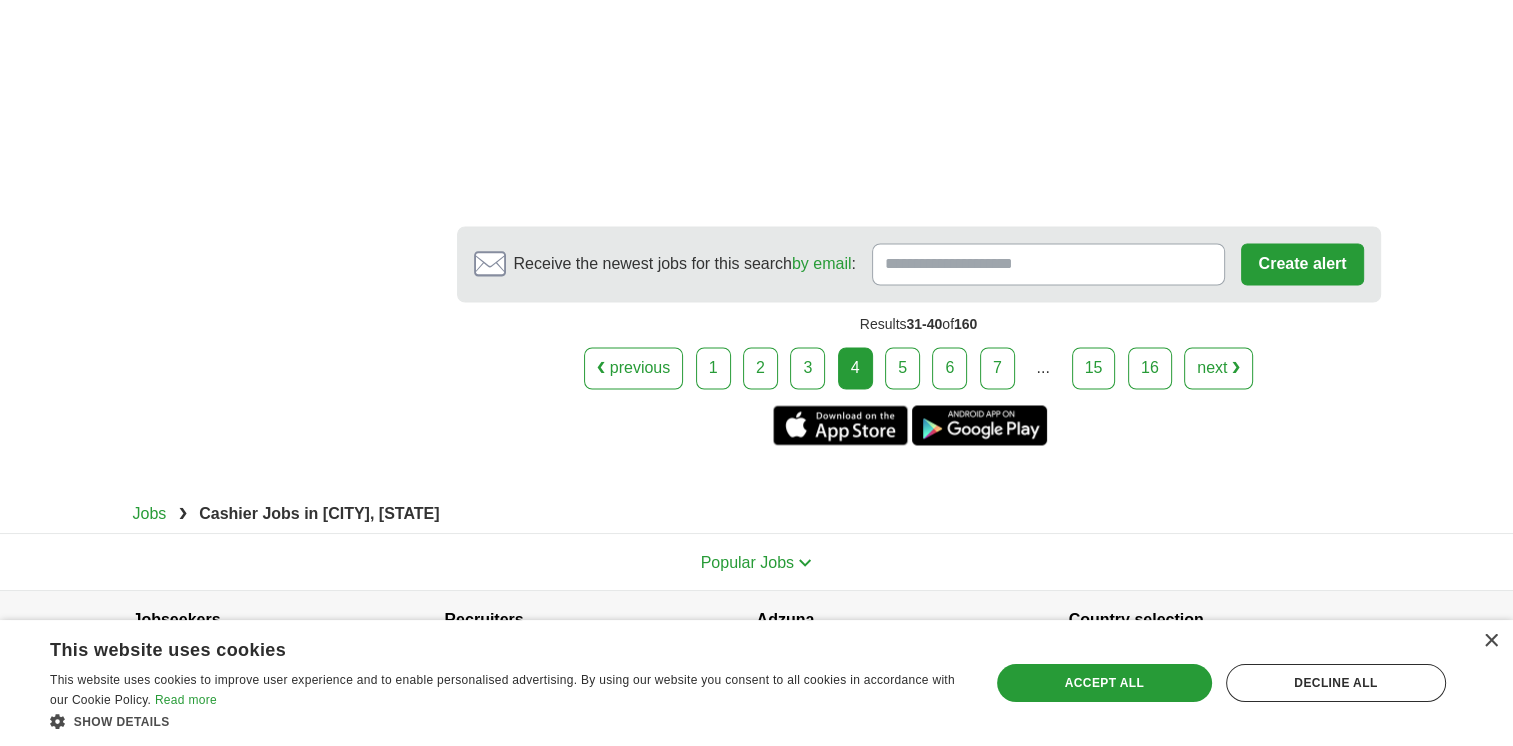 scroll, scrollTop: 3328, scrollLeft: 0, axis: vertical 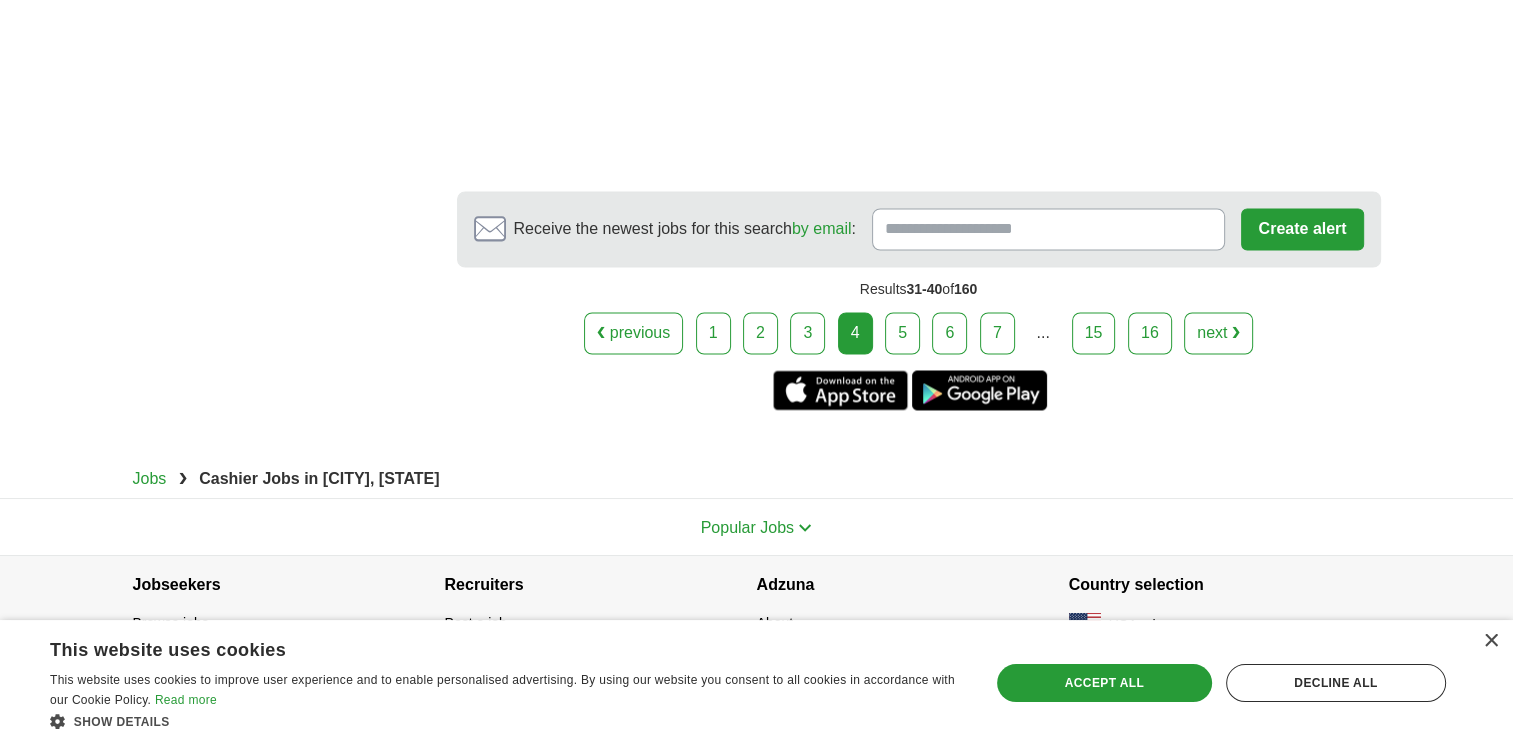 click on "5" at bounding box center (902, 333) 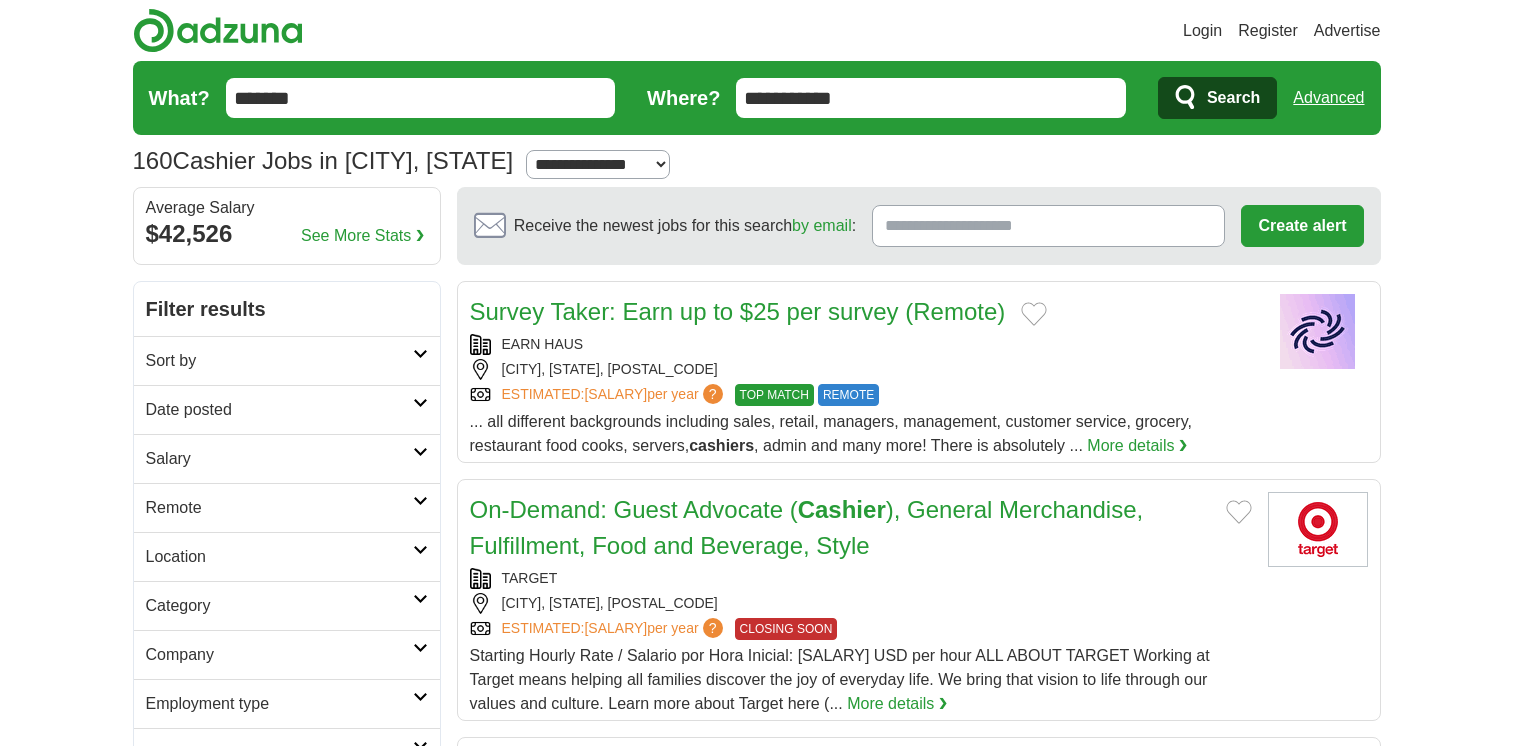 scroll, scrollTop: 0, scrollLeft: 0, axis: both 